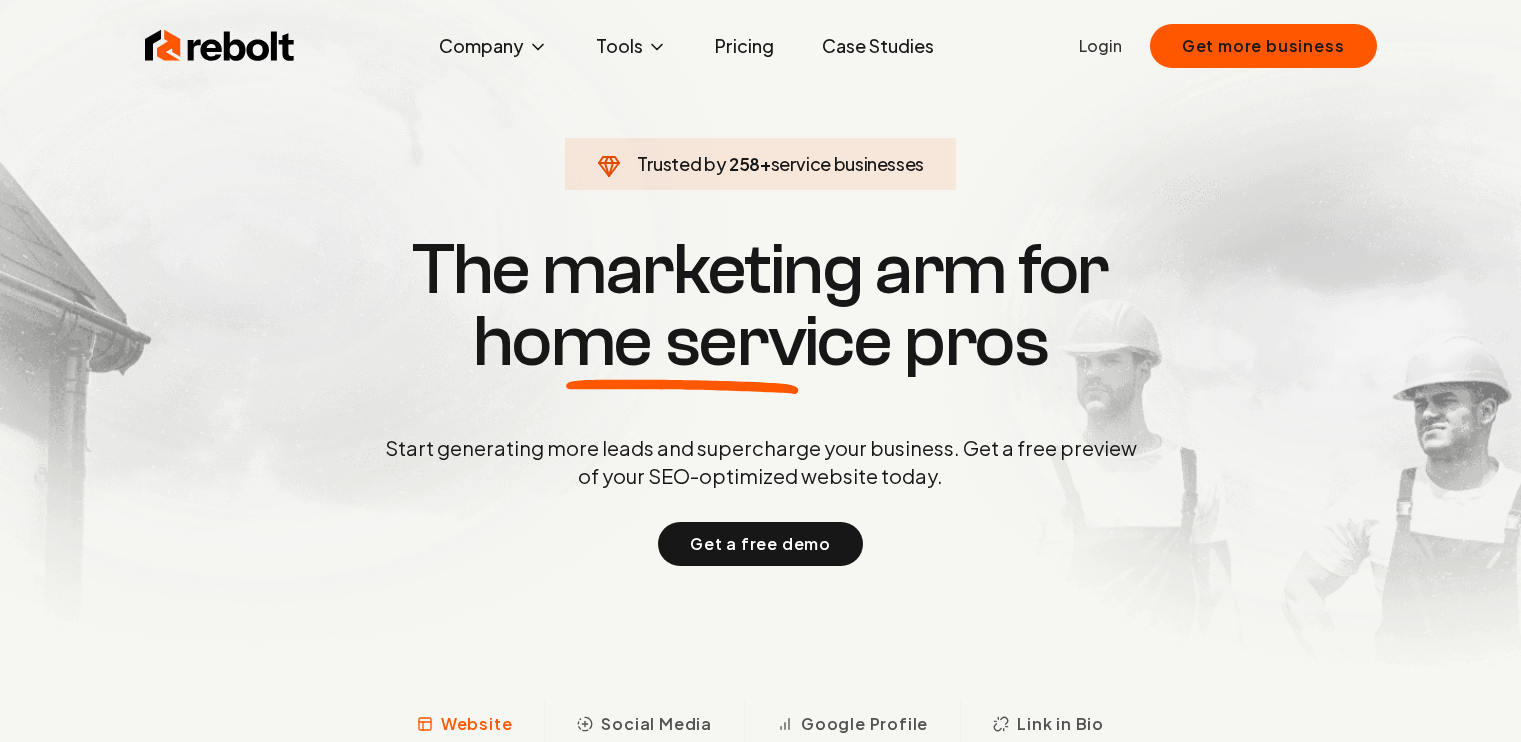 scroll, scrollTop: 0, scrollLeft: 0, axis: both 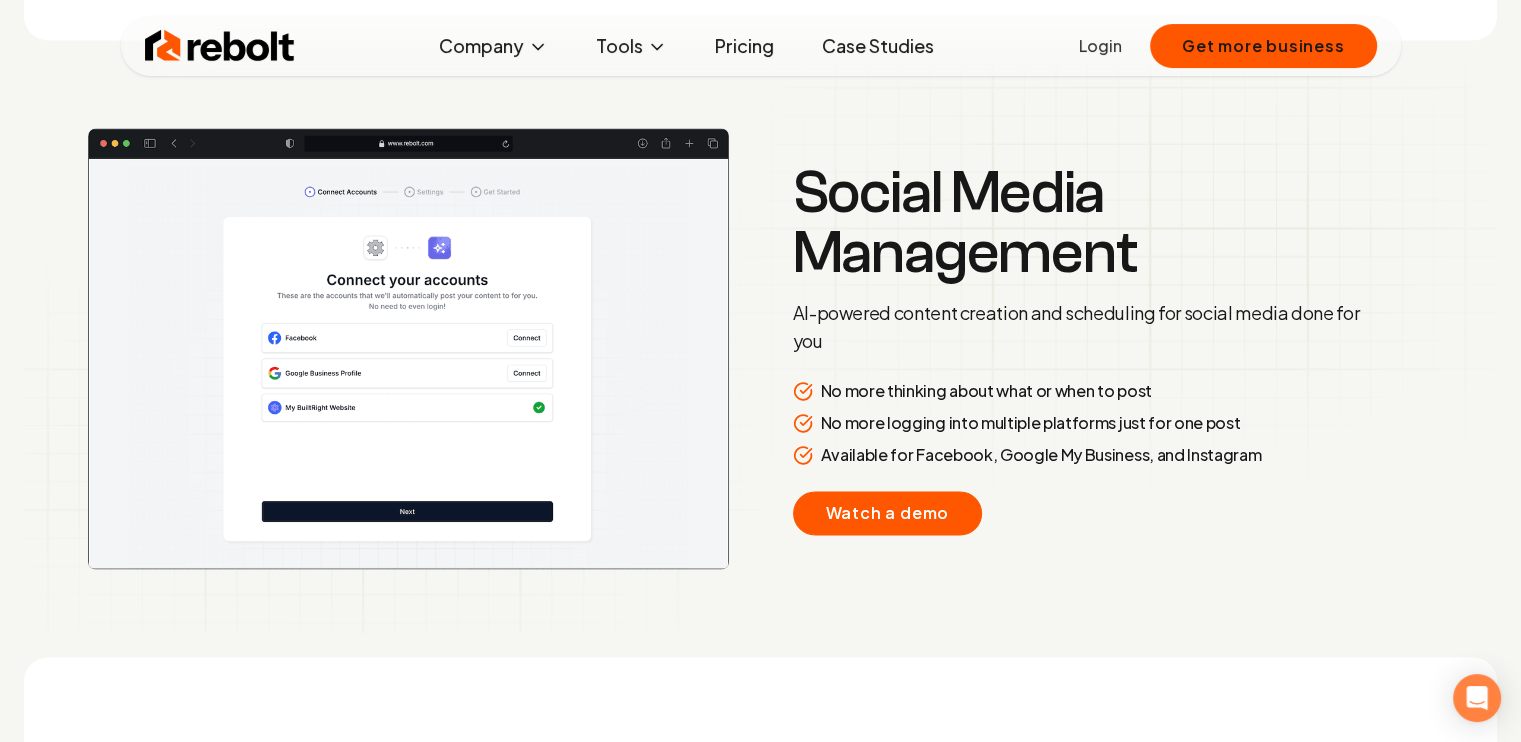 click on "Watch a demo" at bounding box center [888, 513] 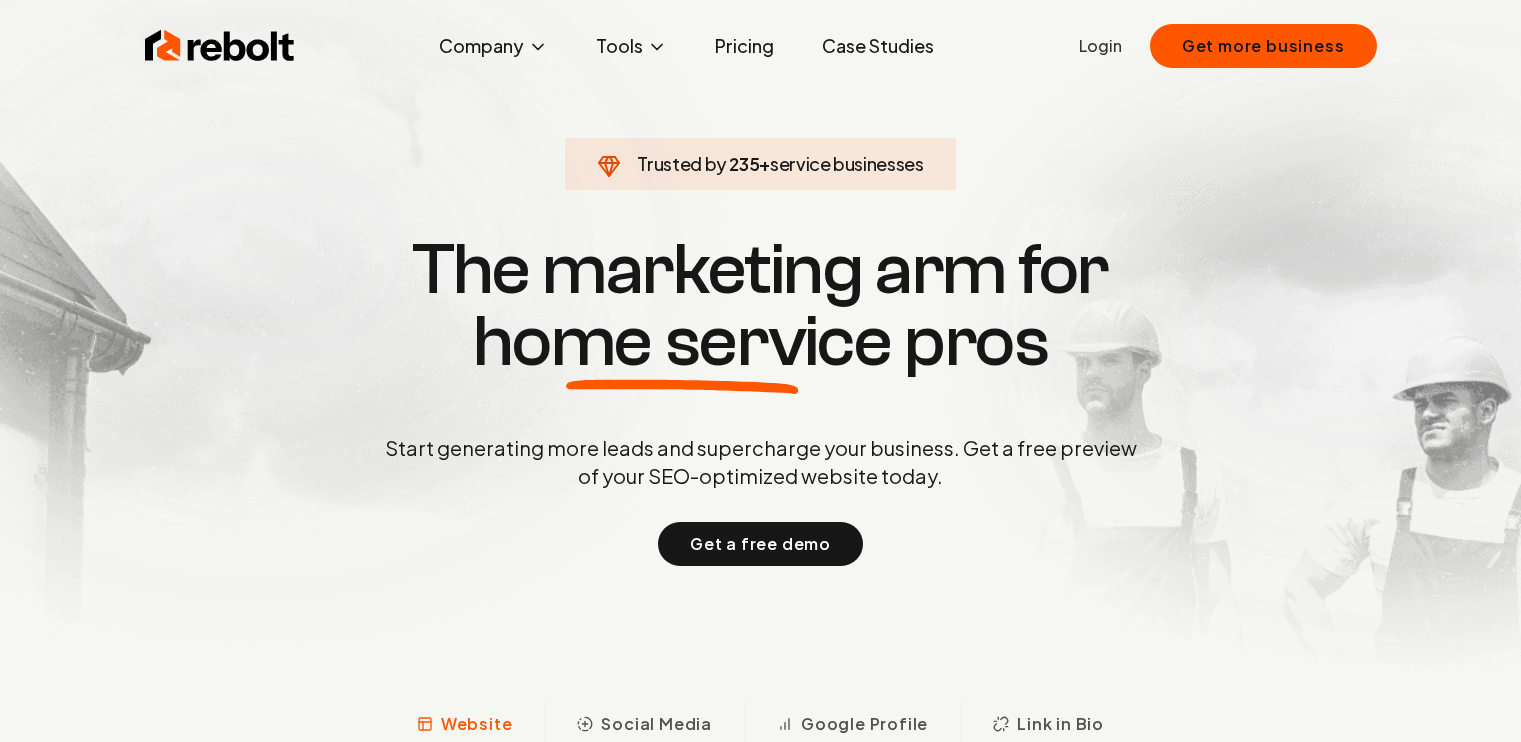 scroll, scrollTop: 0, scrollLeft: 0, axis: both 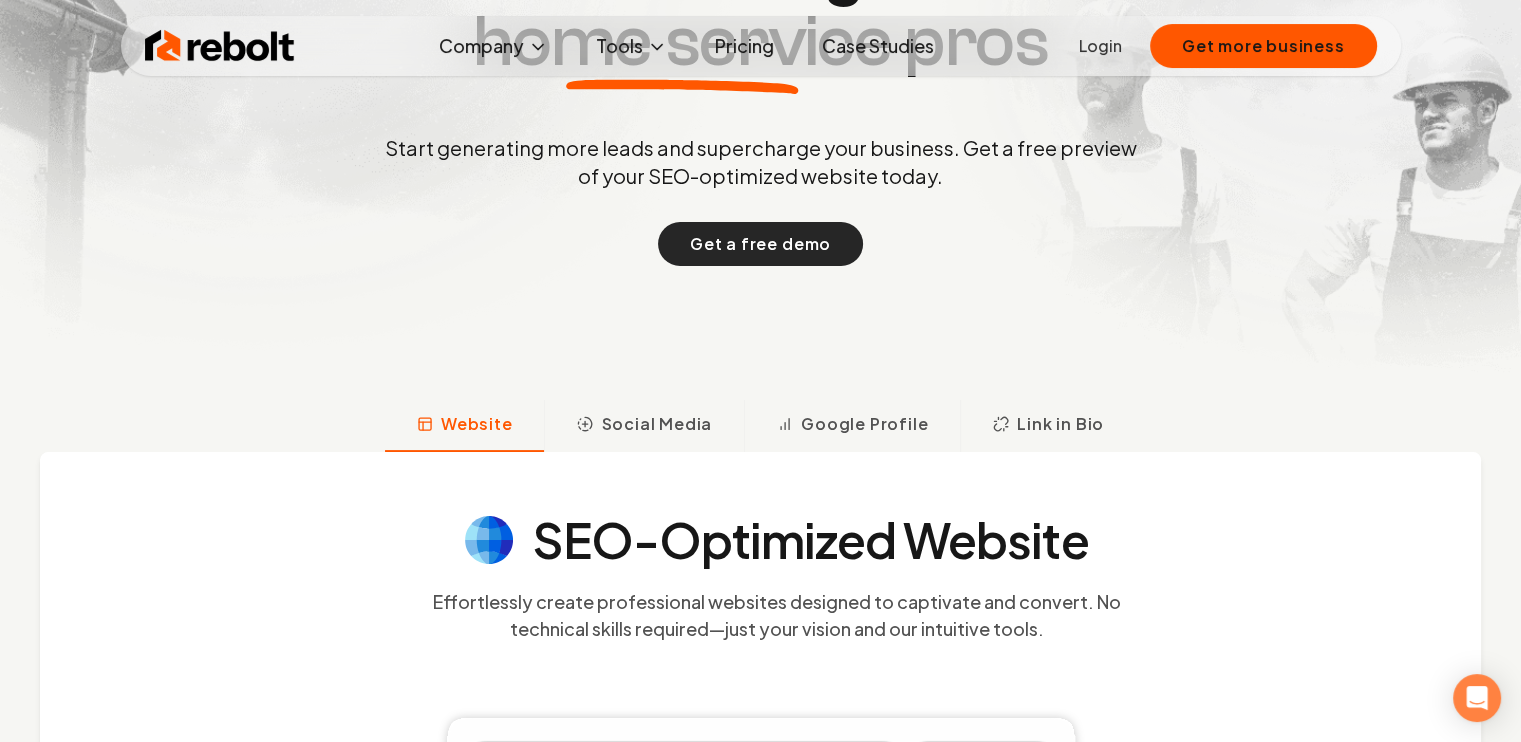 click on "Get a free demo" at bounding box center [760, 244] 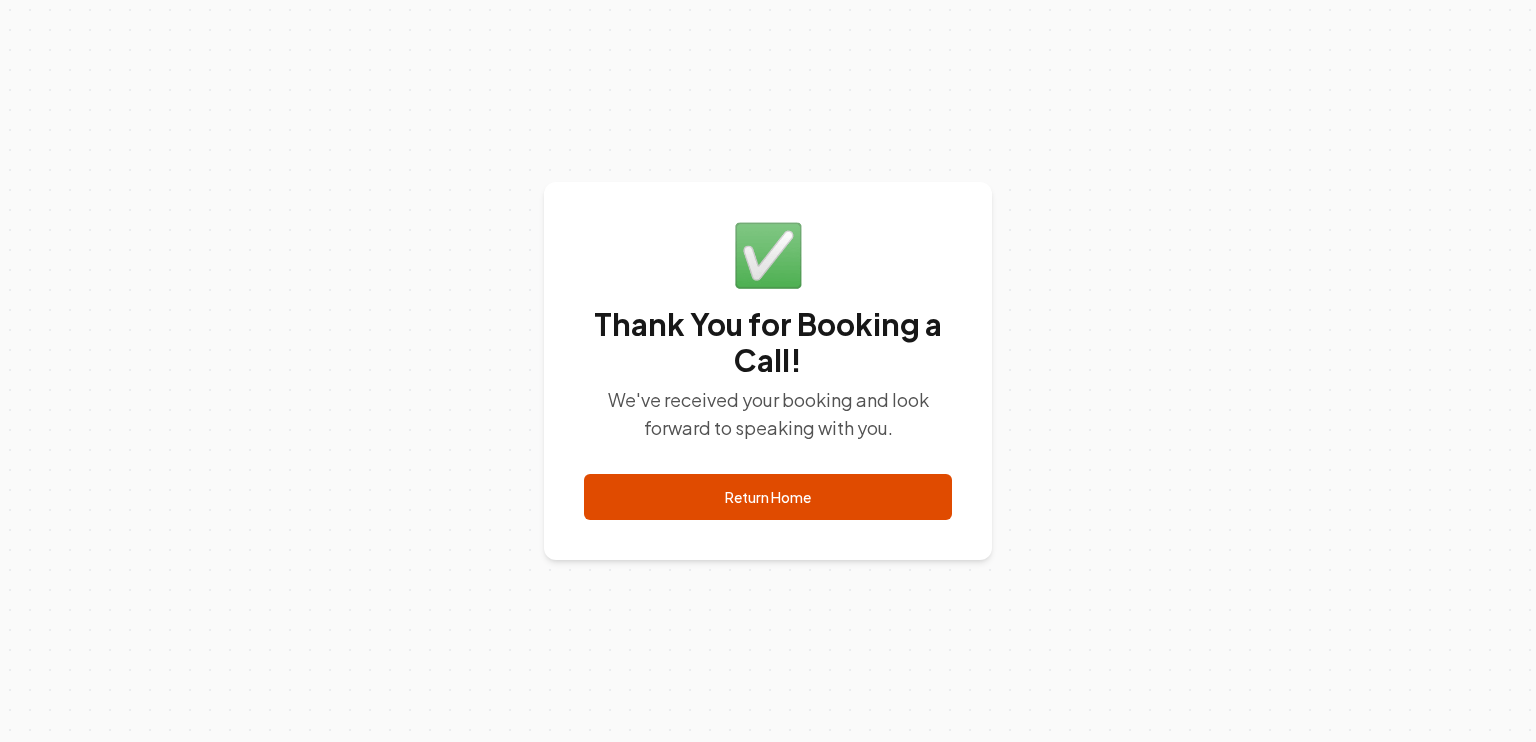 scroll, scrollTop: 0, scrollLeft: 0, axis: both 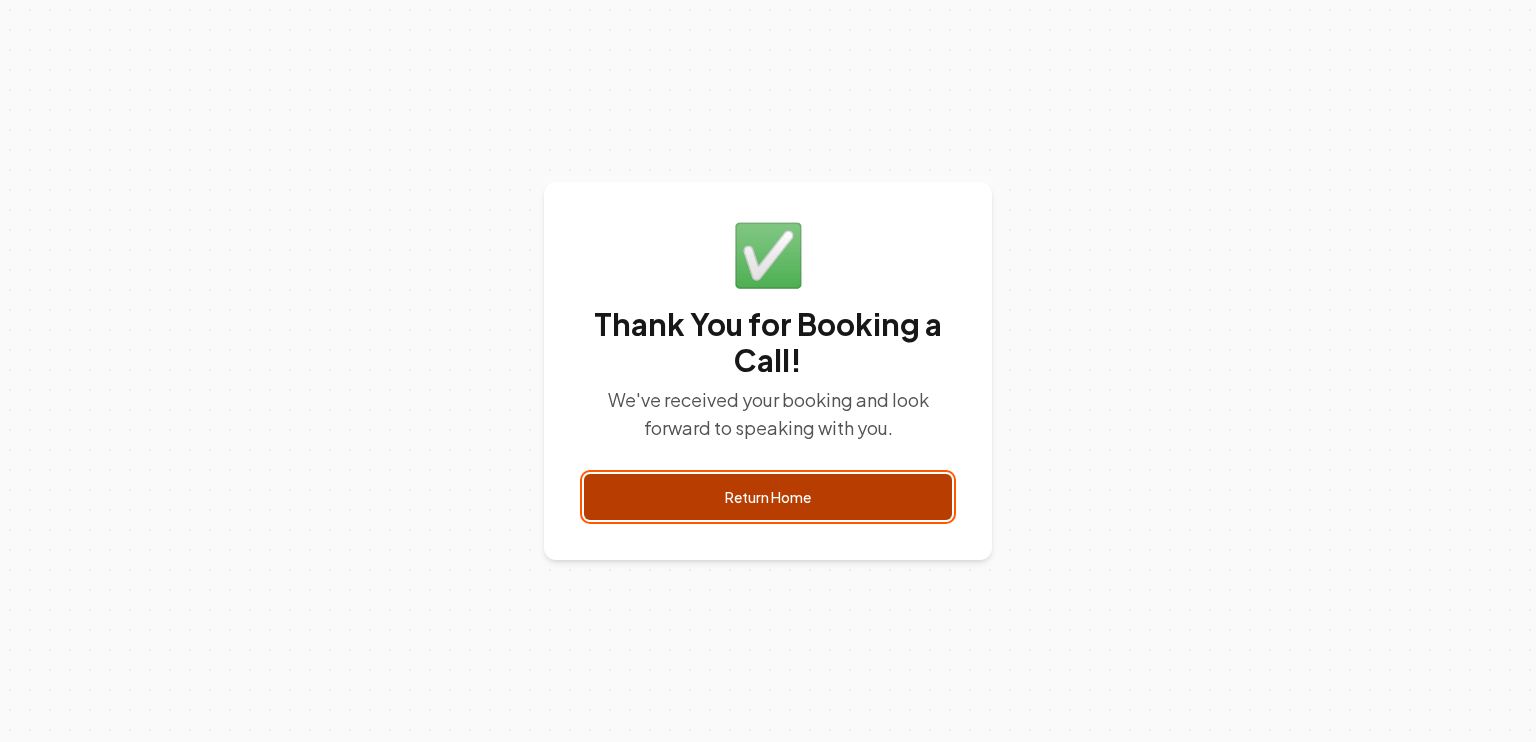 click on "Return Home" at bounding box center [768, 497] 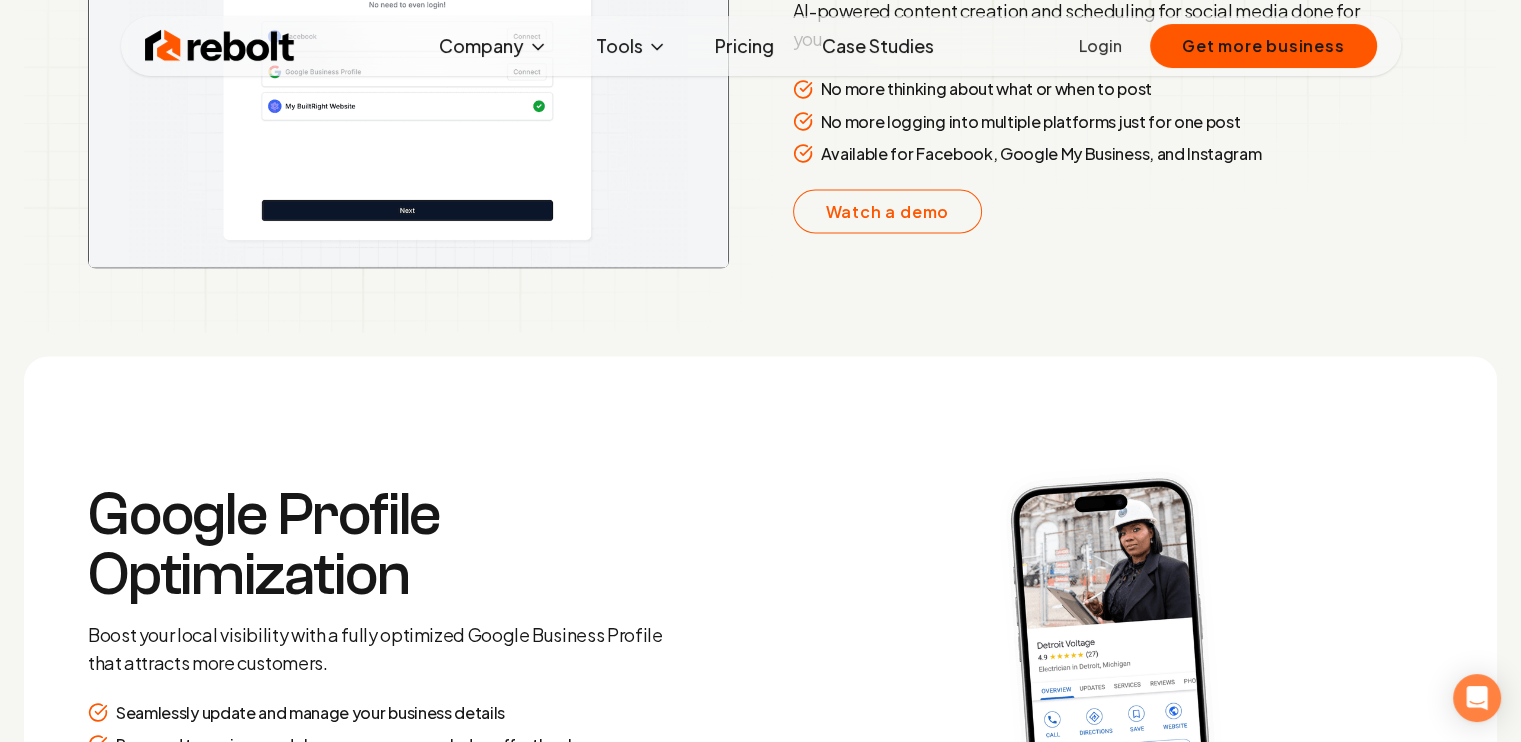 scroll, scrollTop: 3800, scrollLeft: 0, axis: vertical 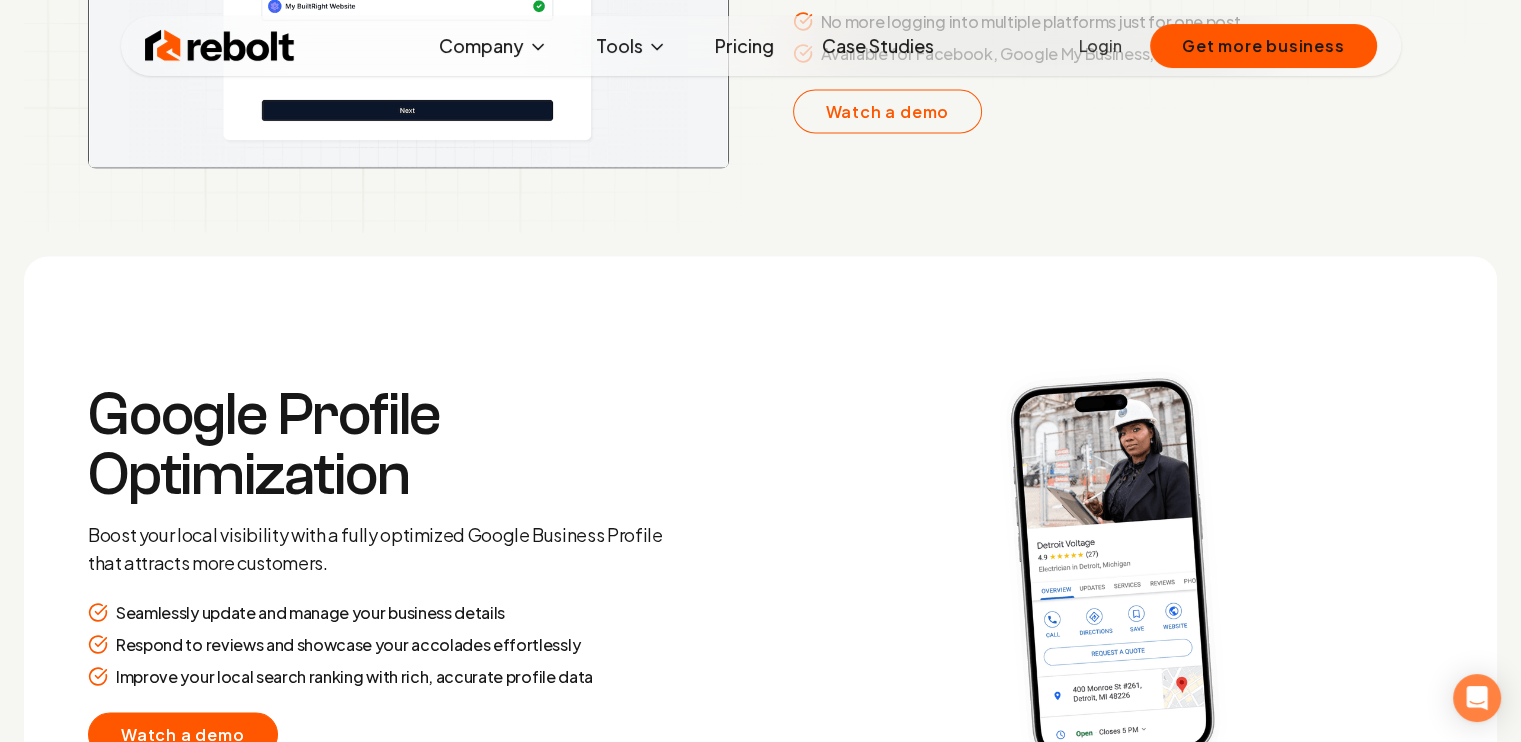 click on "Watch a demo" at bounding box center (183, 734) 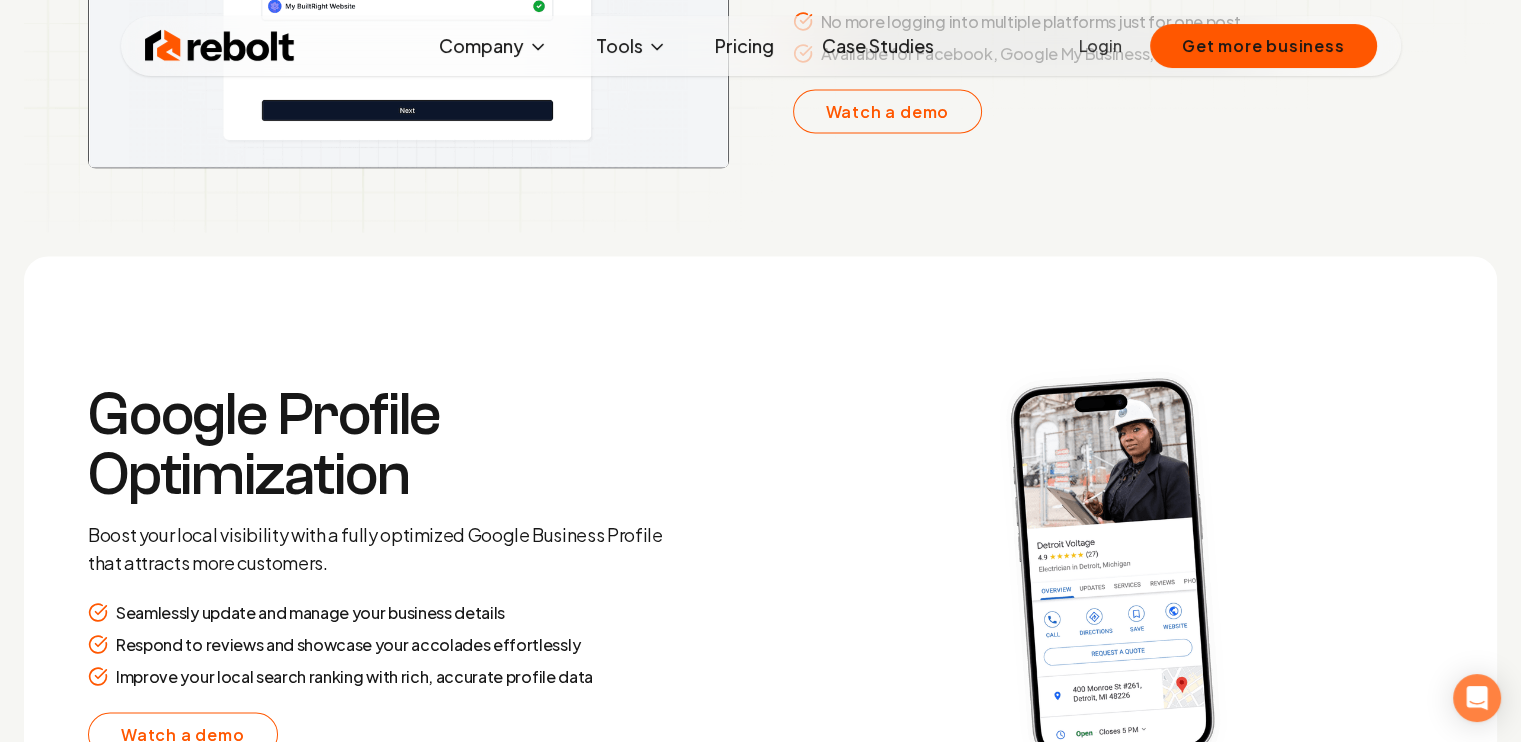 click on "Pricing" at bounding box center (744, 46) 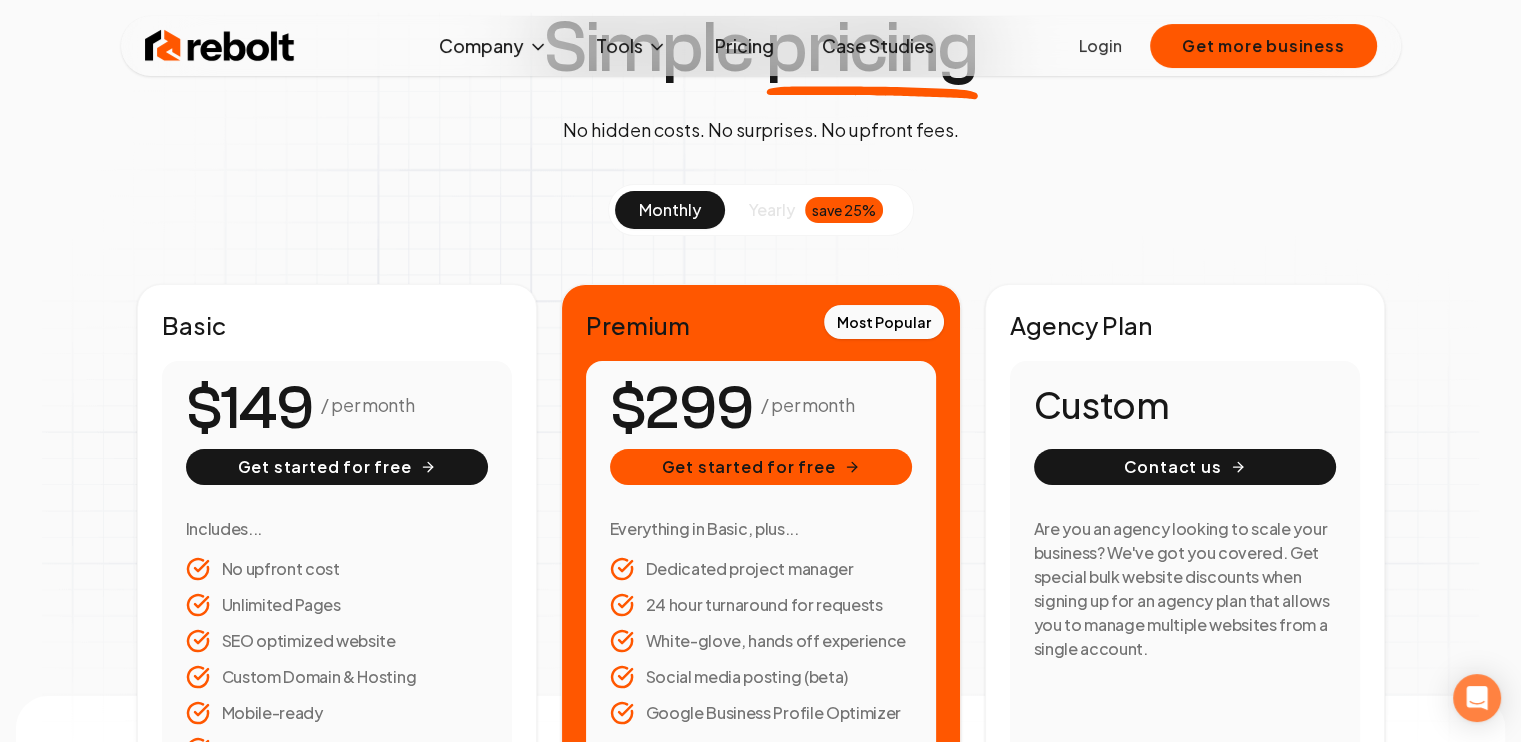 scroll, scrollTop: 0, scrollLeft: 0, axis: both 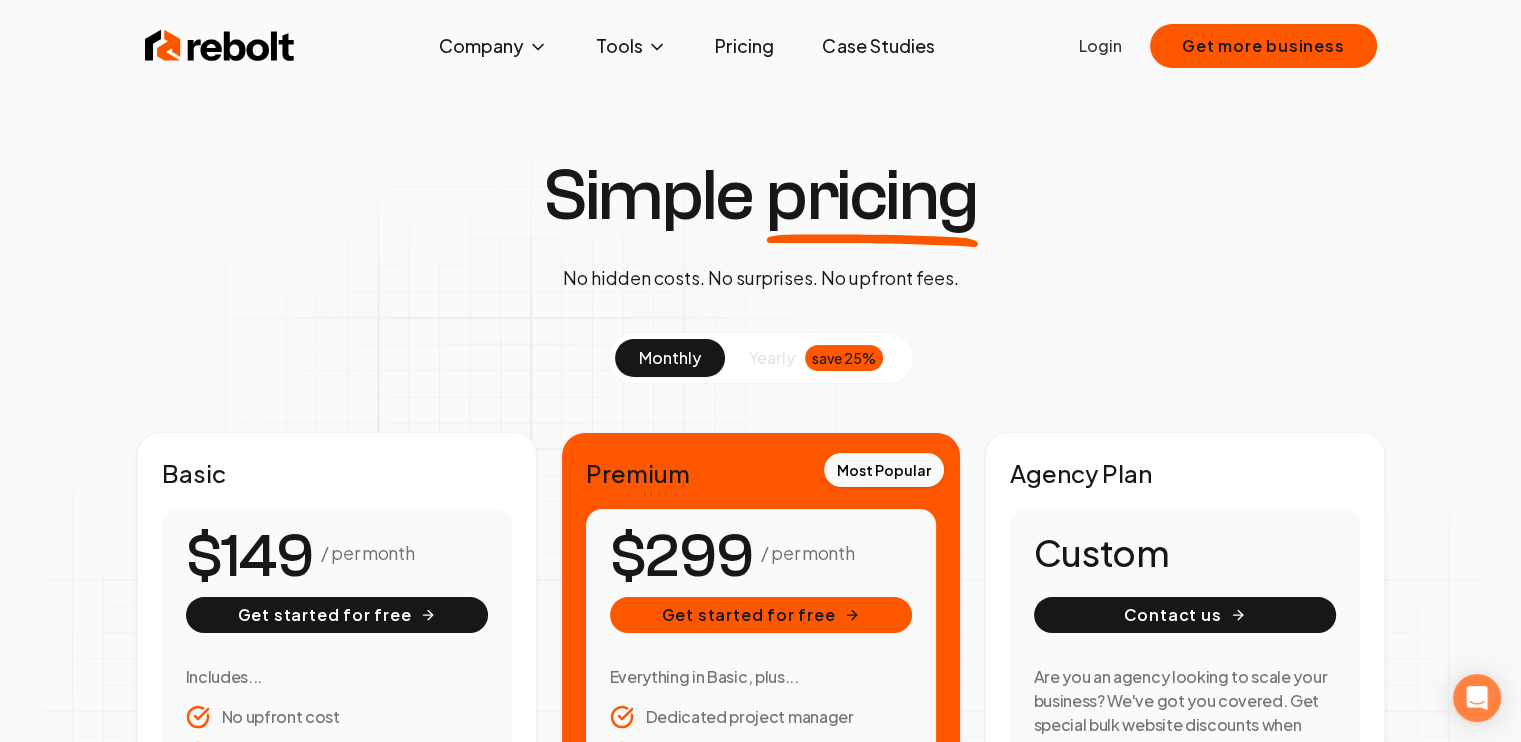 click on "Case Studies" at bounding box center (878, 46) 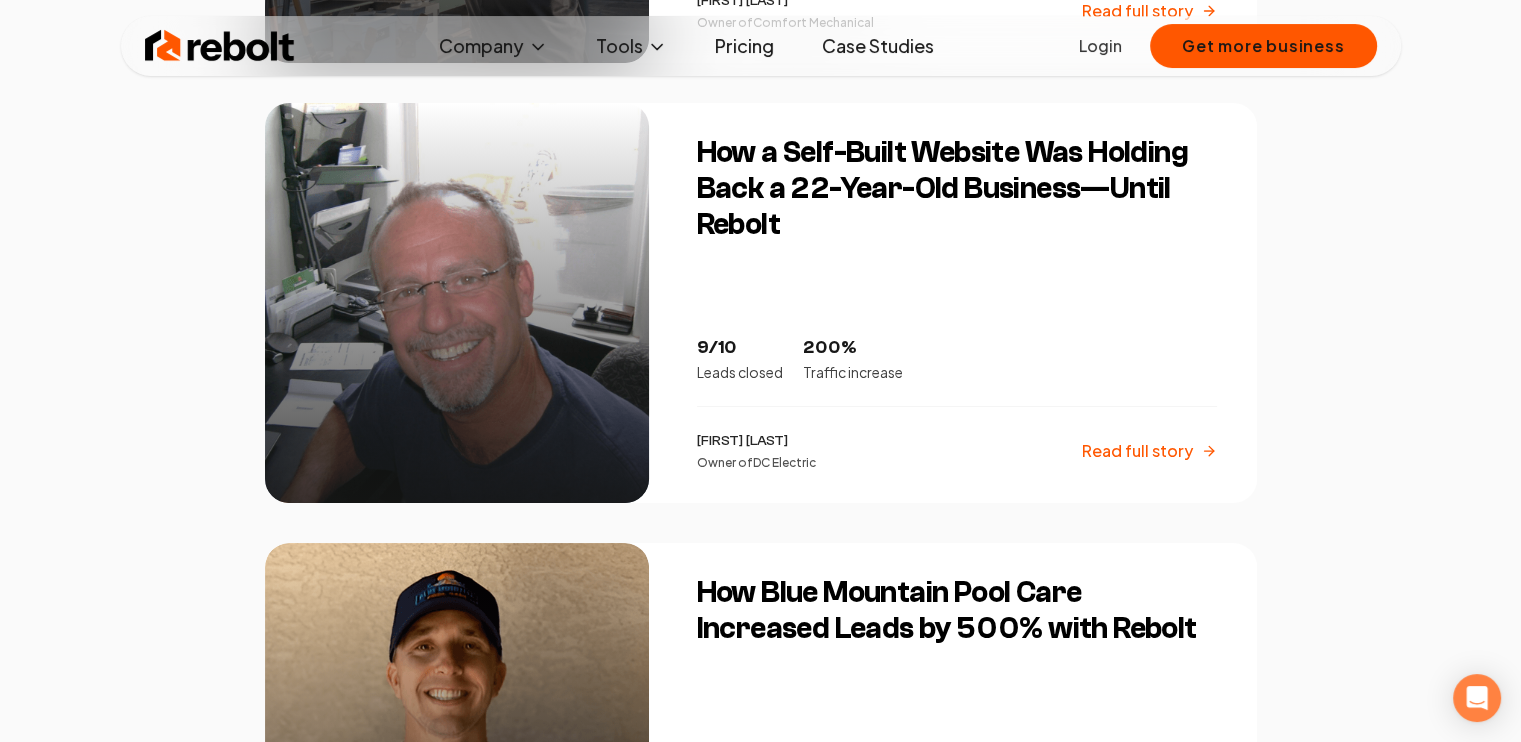 scroll, scrollTop: 1500, scrollLeft: 0, axis: vertical 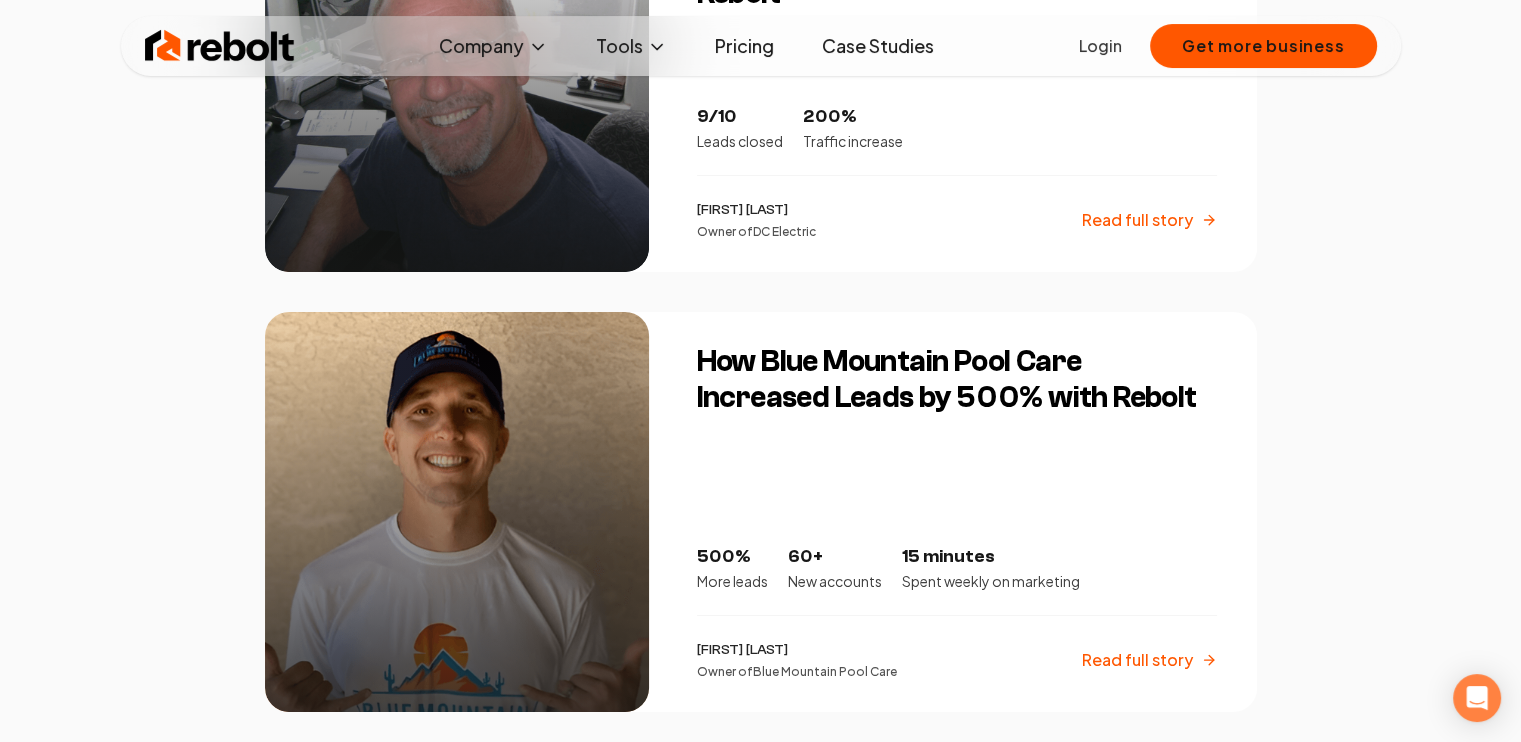 click on "How Blue Mountain Pool Care Increased Leads by 500% with Rebolt" at bounding box center [957, 380] 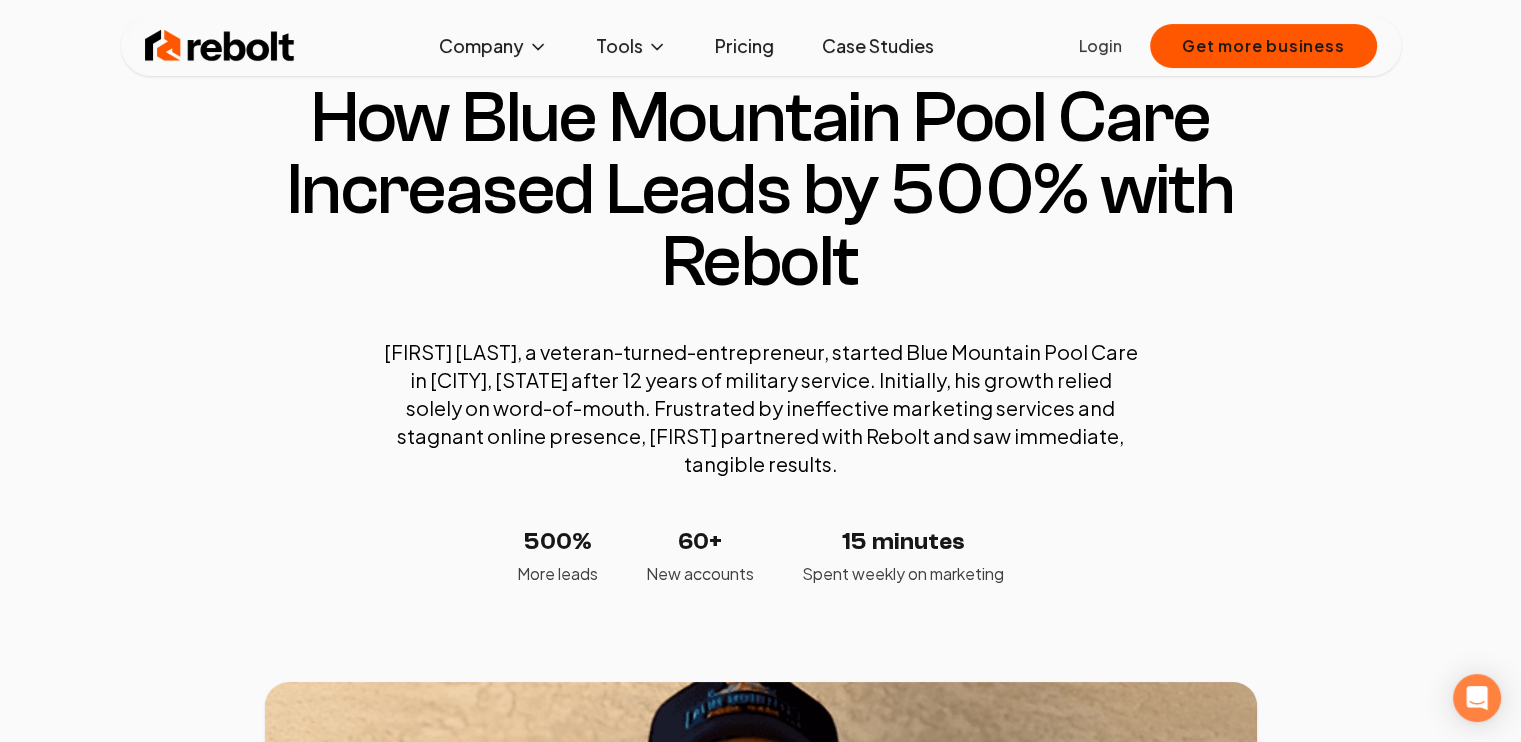 scroll, scrollTop: 0, scrollLeft: 0, axis: both 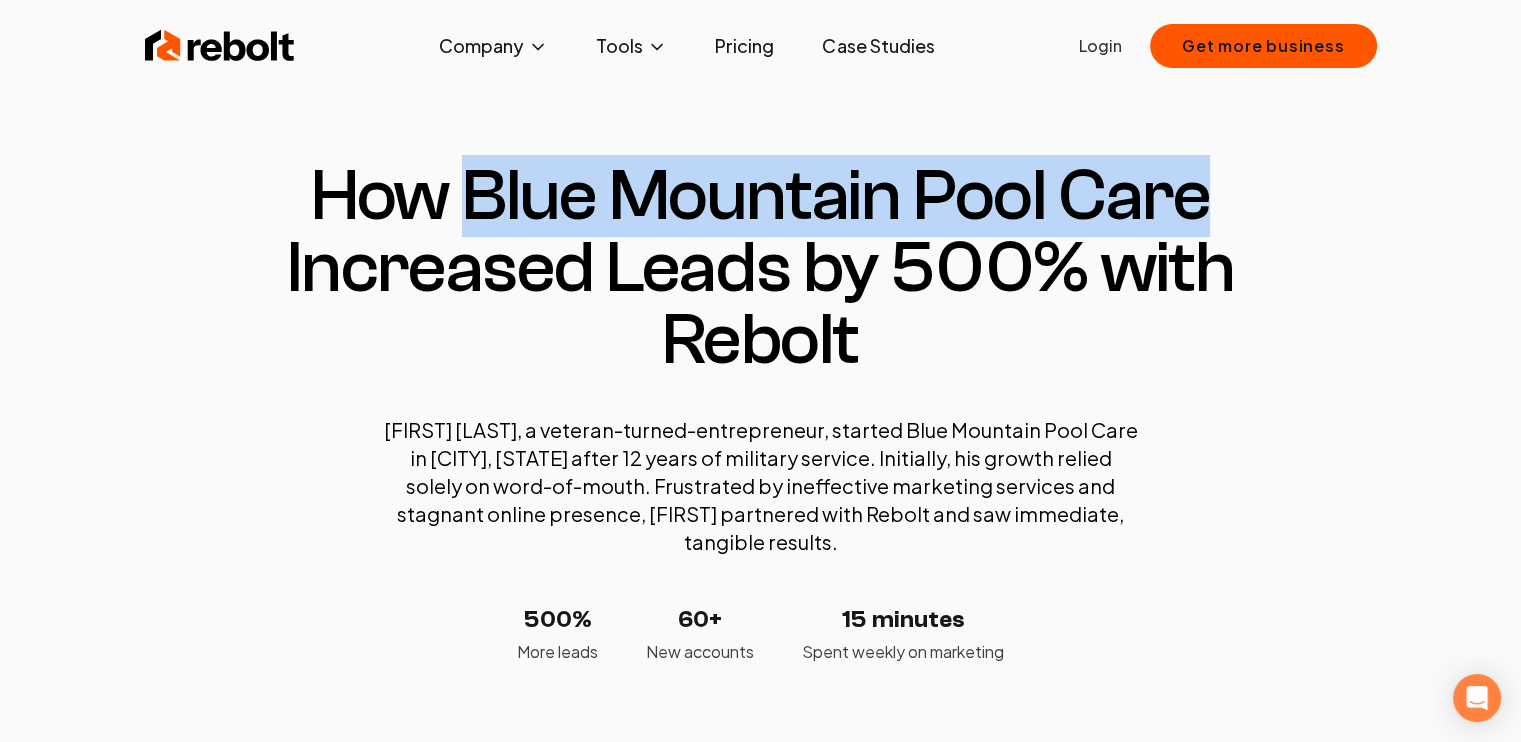 drag, startPoint x: 463, startPoint y: 188, endPoint x: 1200, endPoint y: 210, distance: 737.3283 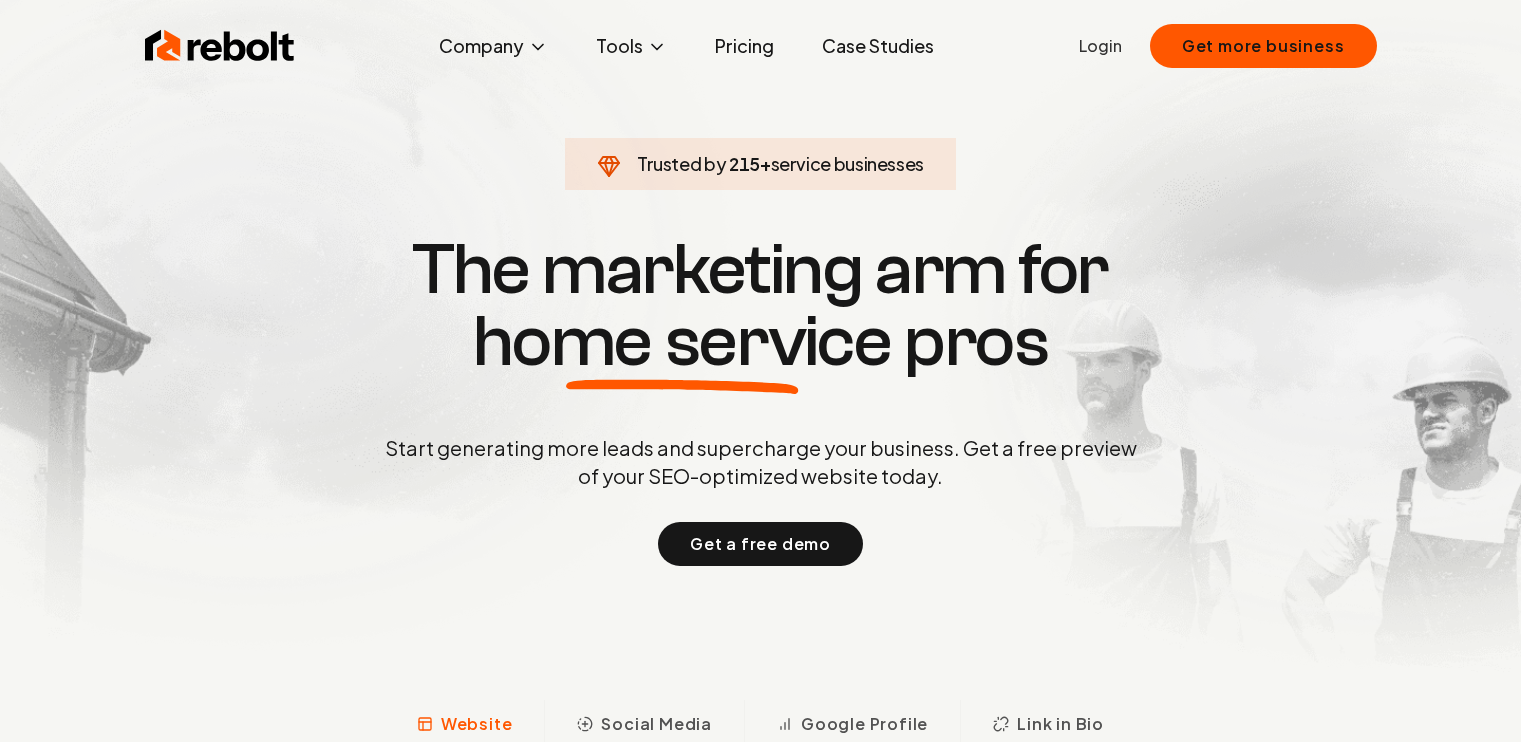 scroll, scrollTop: 0, scrollLeft: 0, axis: both 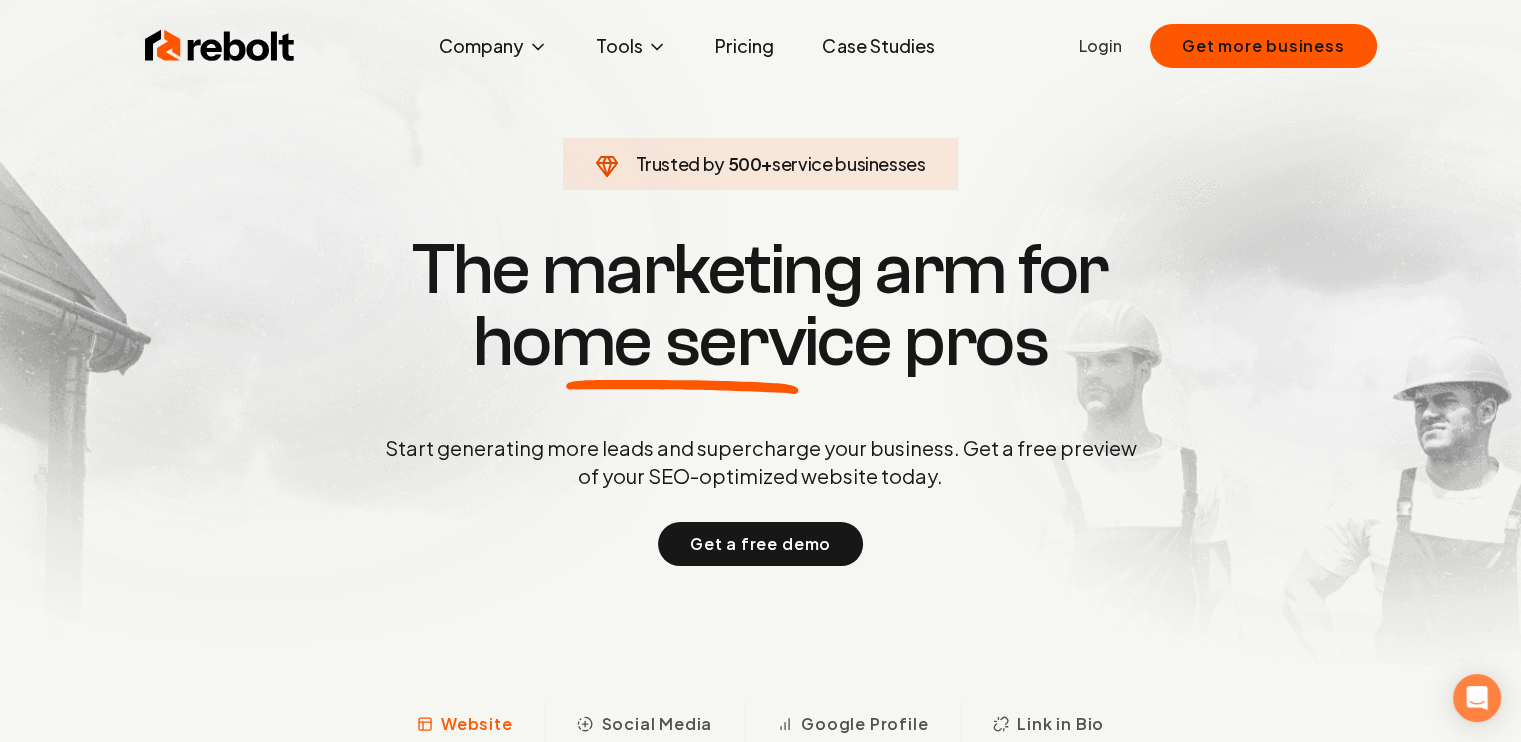 click on "Case Studies" at bounding box center (878, 46) 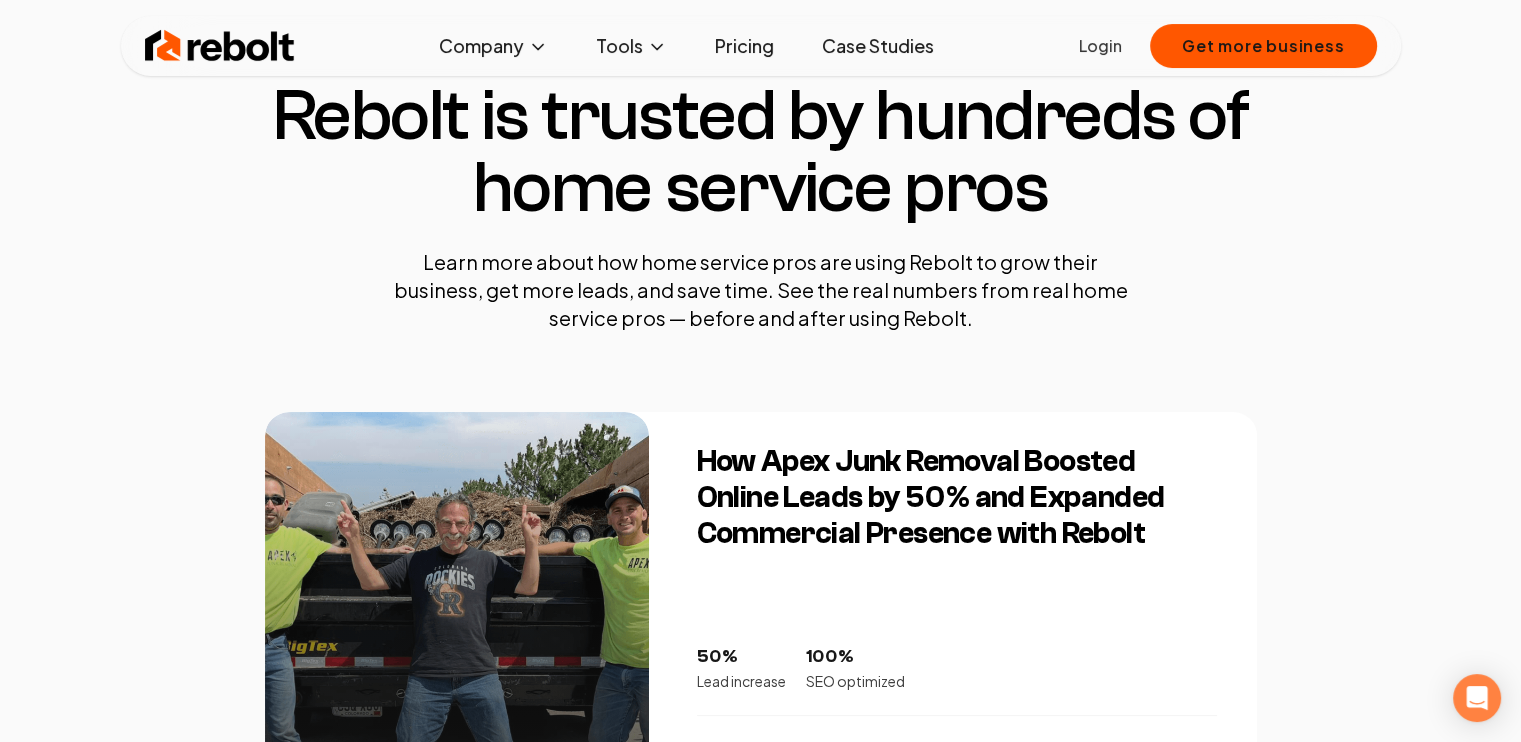 scroll, scrollTop: 300, scrollLeft: 0, axis: vertical 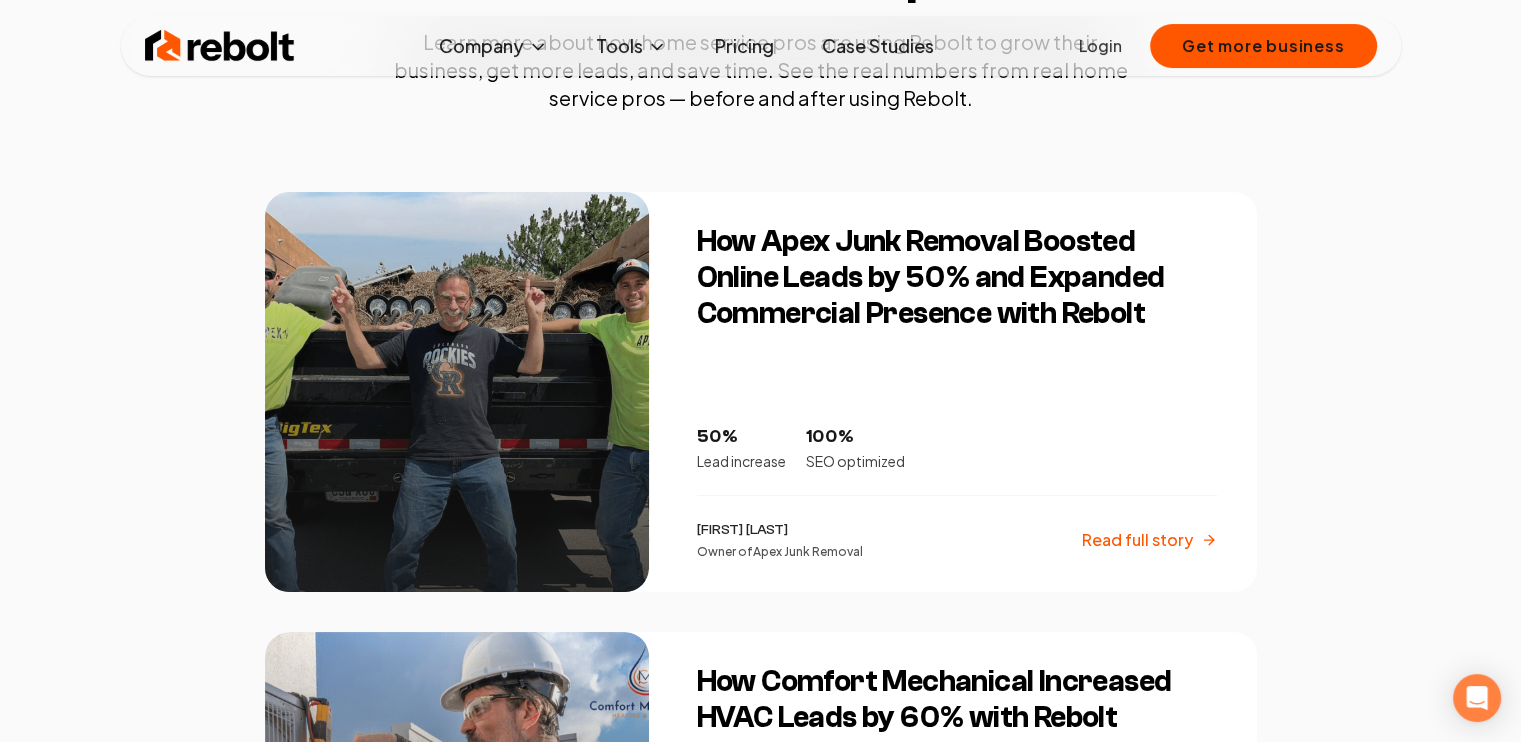 click on "How Apex Junk Removal Boosted Online Leads by 50% and Expanded Commercial Presence with Rebolt" at bounding box center [957, 278] 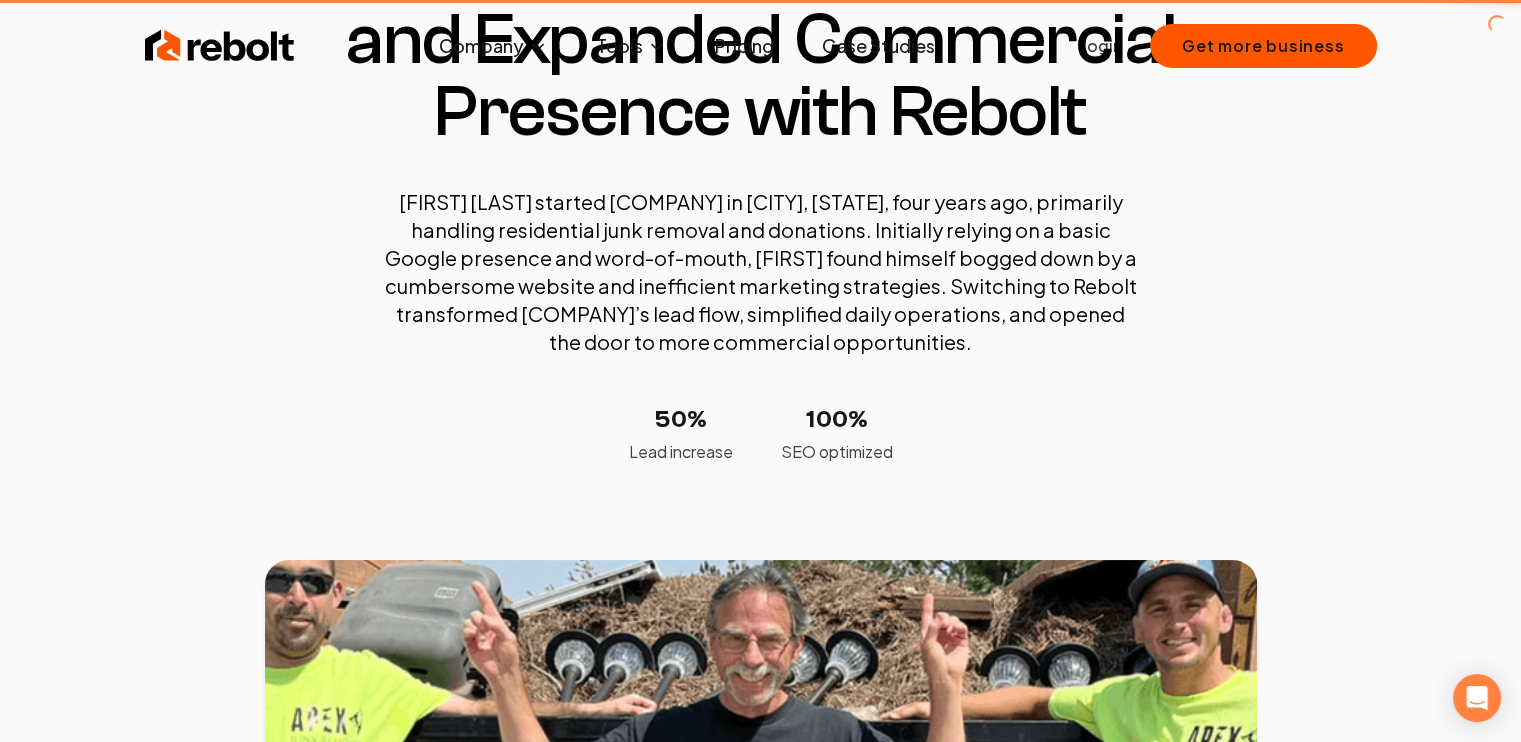 scroll, scrollTop: 0, scrollLeft: 0, axis: both 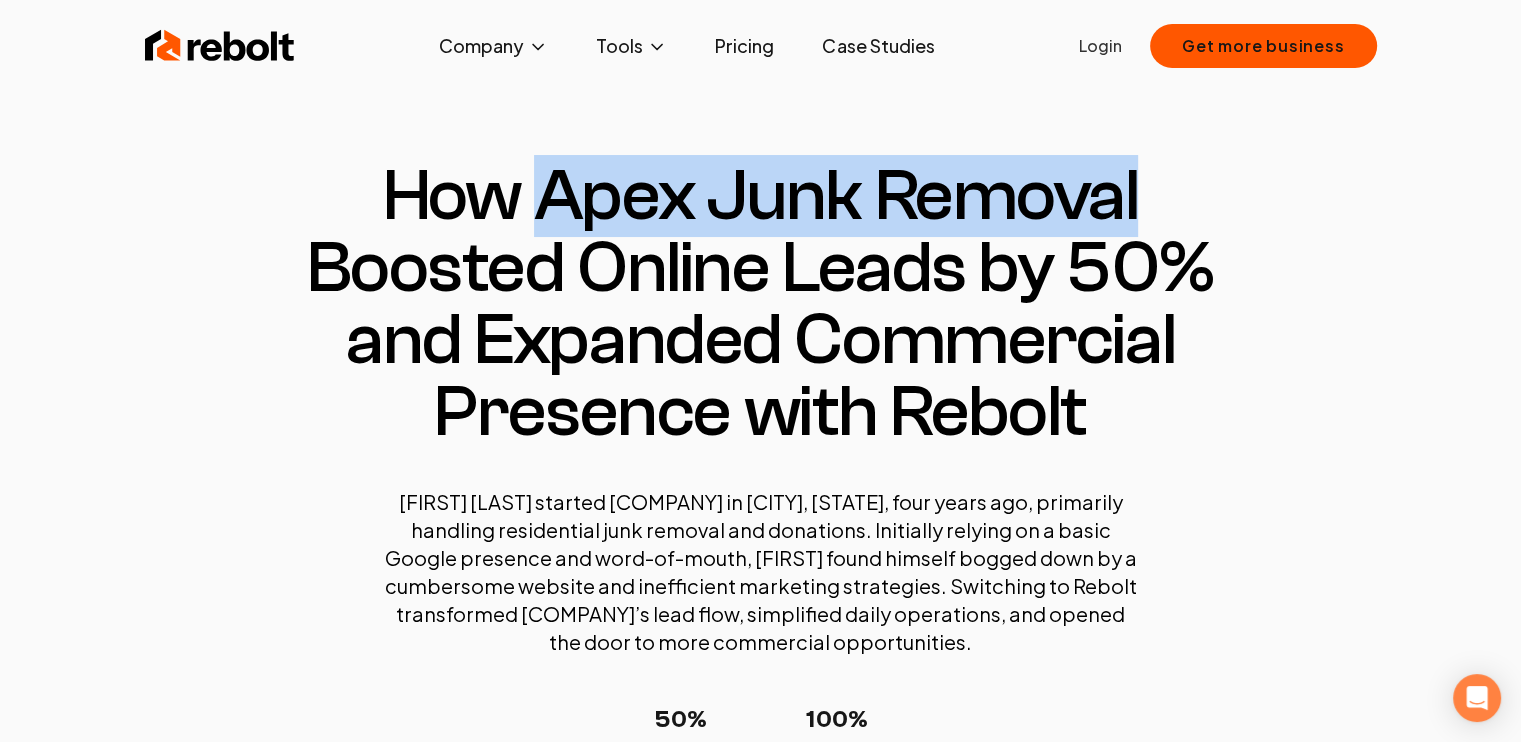 drag, startPoint x: 540, startPoint y: 195, endPoint x: 1134, endPoint y: 223, distance: 594.65955 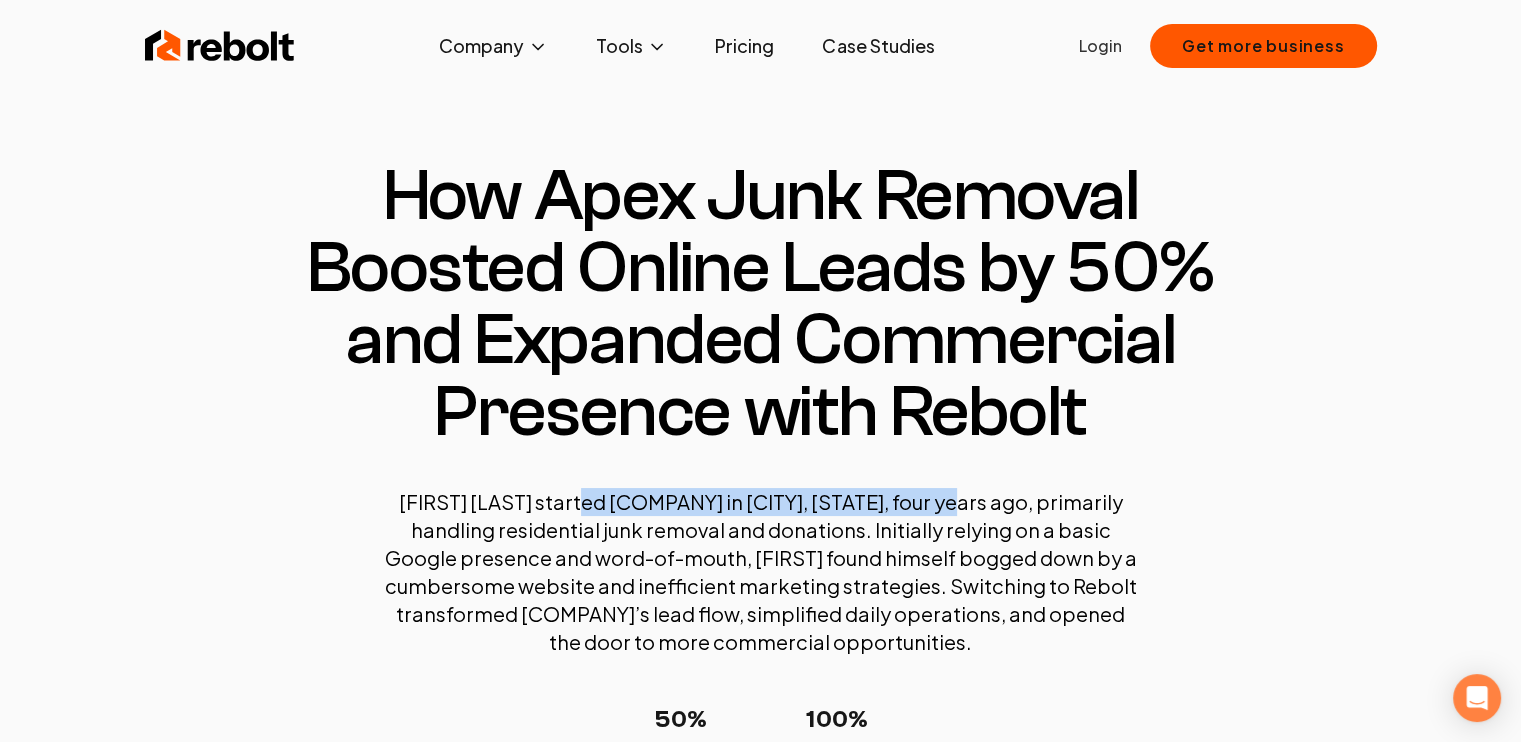 drag, startPoint x: 587, startPoint y: 500, endPoint x: 974, endPoint y: 499, distance: 387.00128 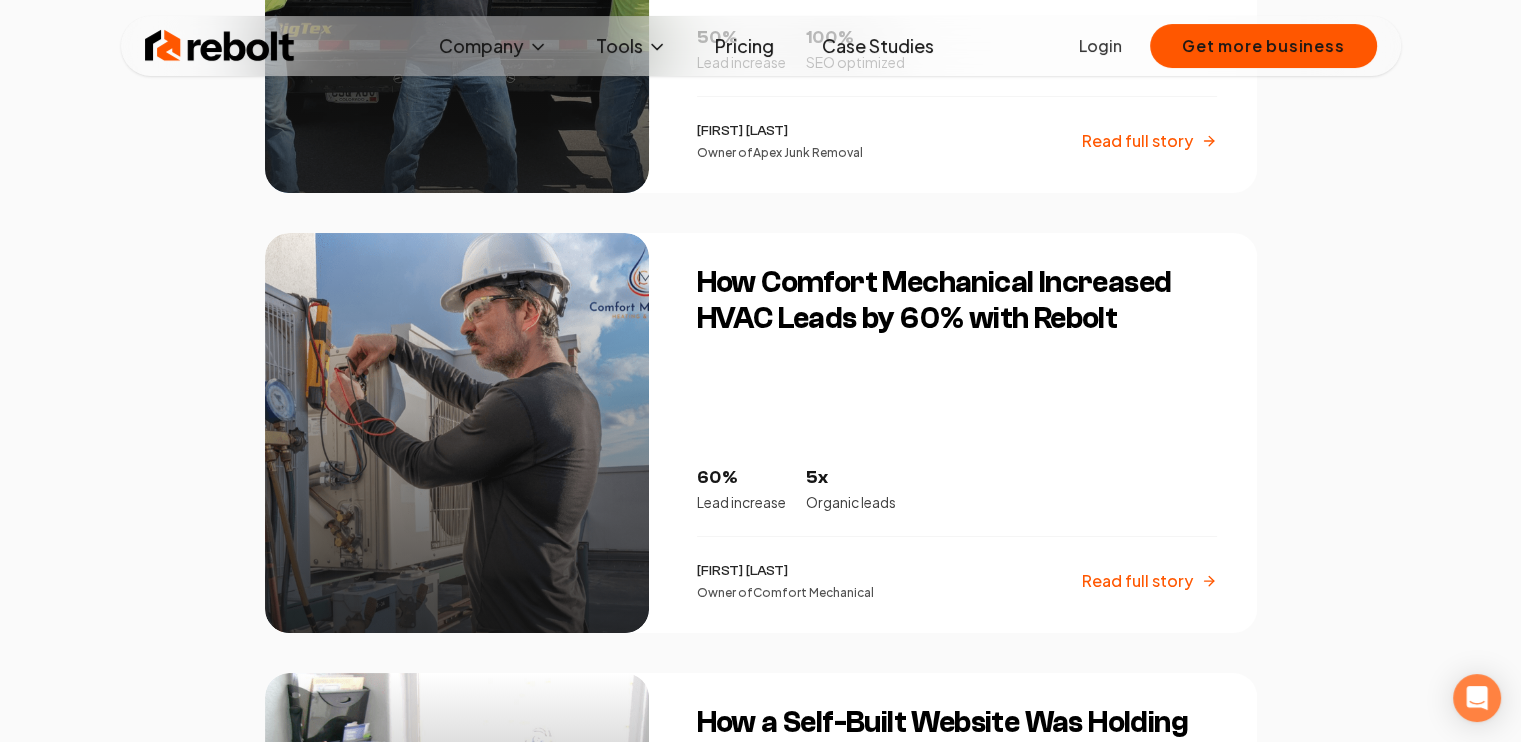 scroll, scrollTop: 700, scrollLeft: 0, axis: vertical 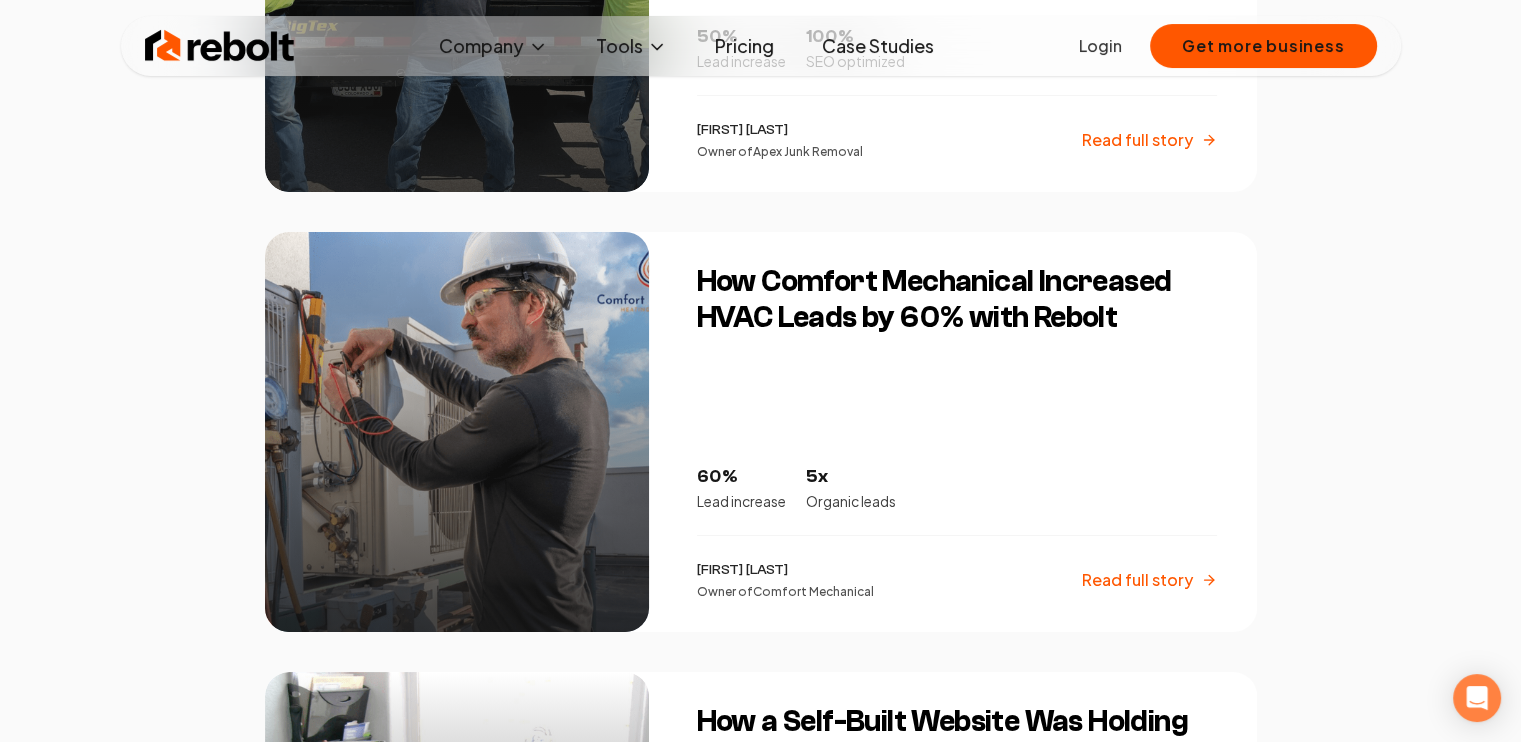 click on "How Comfort Mechanical Increased HVAC Leads by 60% with Rebolt" at bounding box center [957, 300] 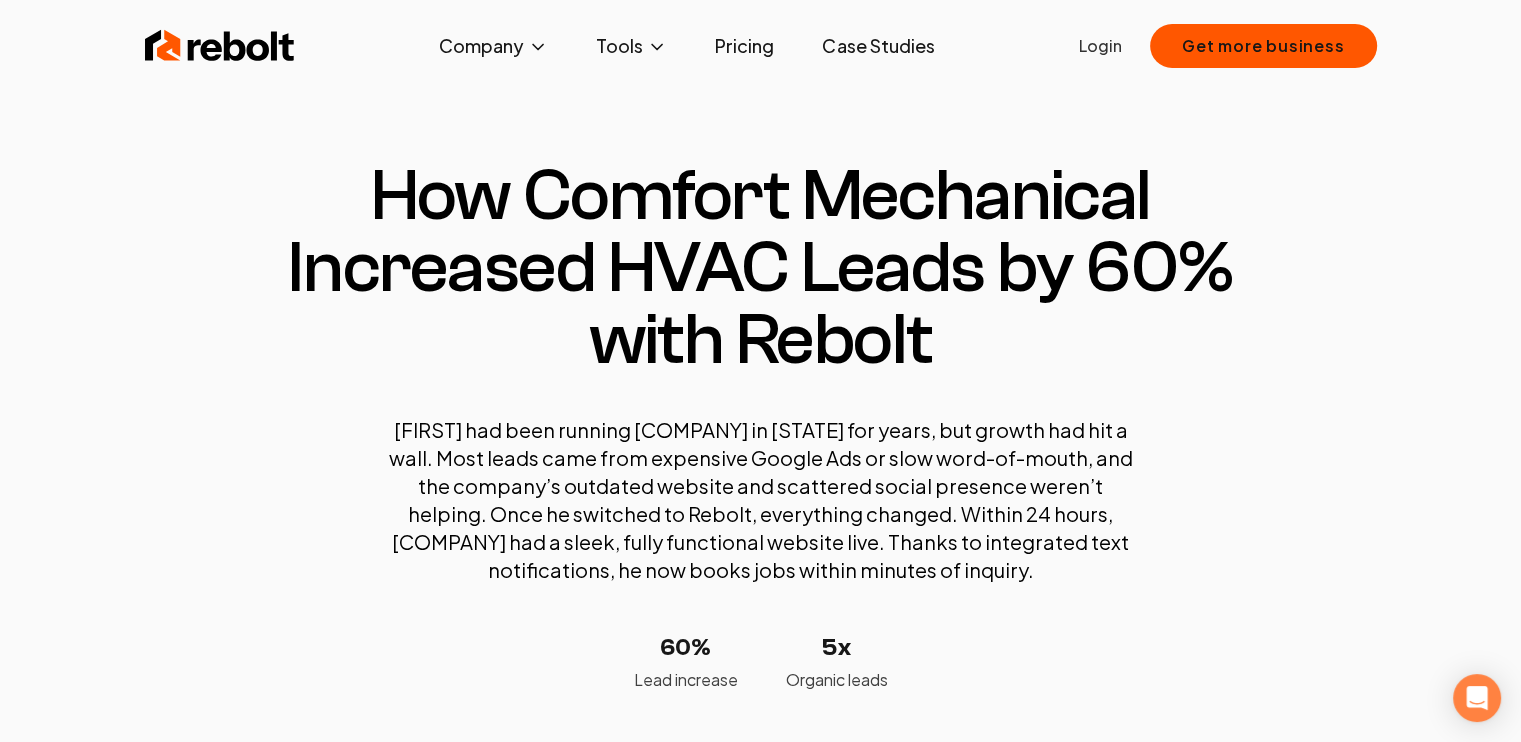 click on "Adam had been running Comfort Mechanical in North Carolina for years, but growth had hit a wall. Most leads came from expensive Google Ads or slow word-of-mouth, and the company’s outdated website and scattered social presence weren’t helping. Once he switched to Rebolt, everything changed. Within 24 hours, Comfort Mechanical had a sleek, fully functional website live. Thanks to integrated text notifications, he now books jobs within minutes of inquiry." at bounding box center [761, 500] 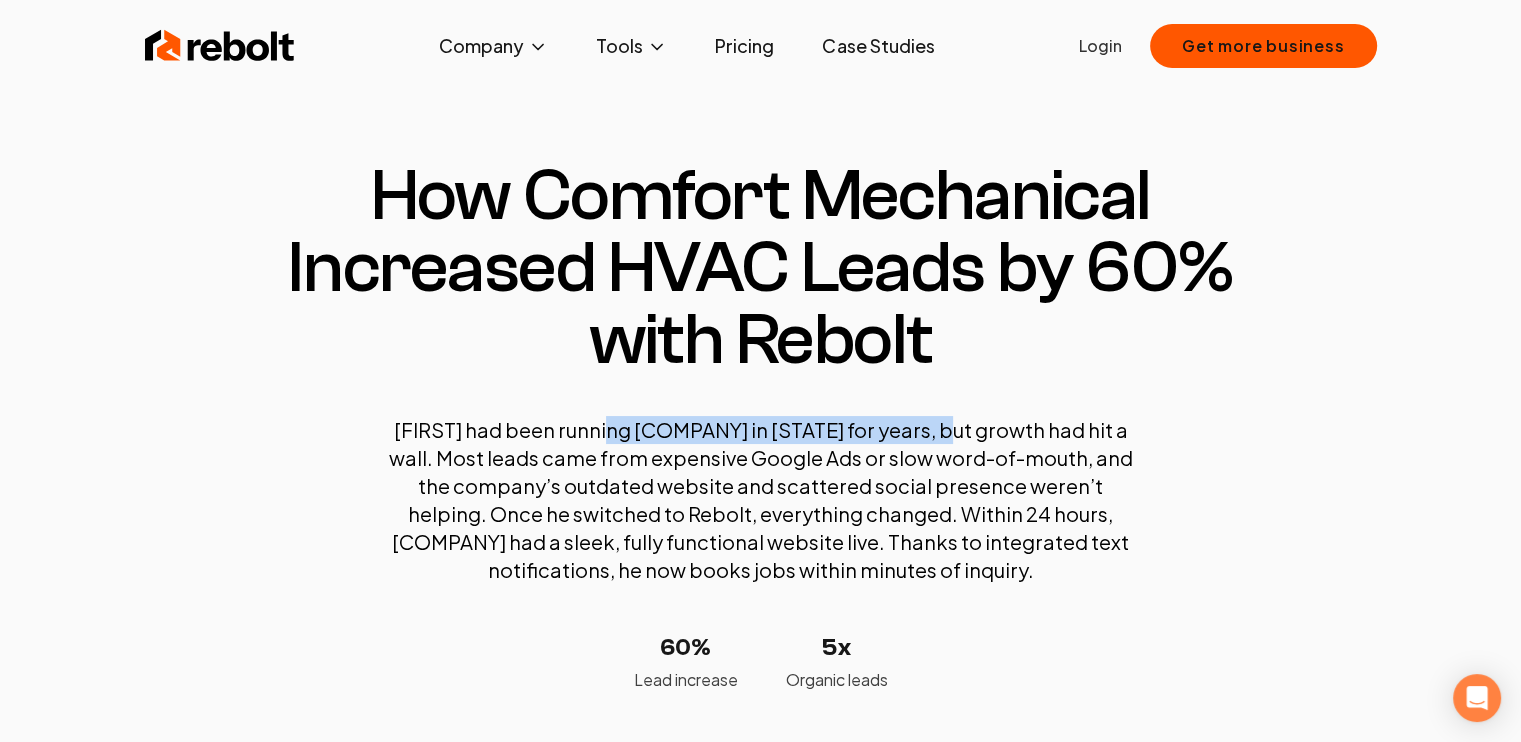 drag, startPoint x: 636, startPoint y: 429, endPoint x: 964, endPoint y: 435, distance: 328.05487 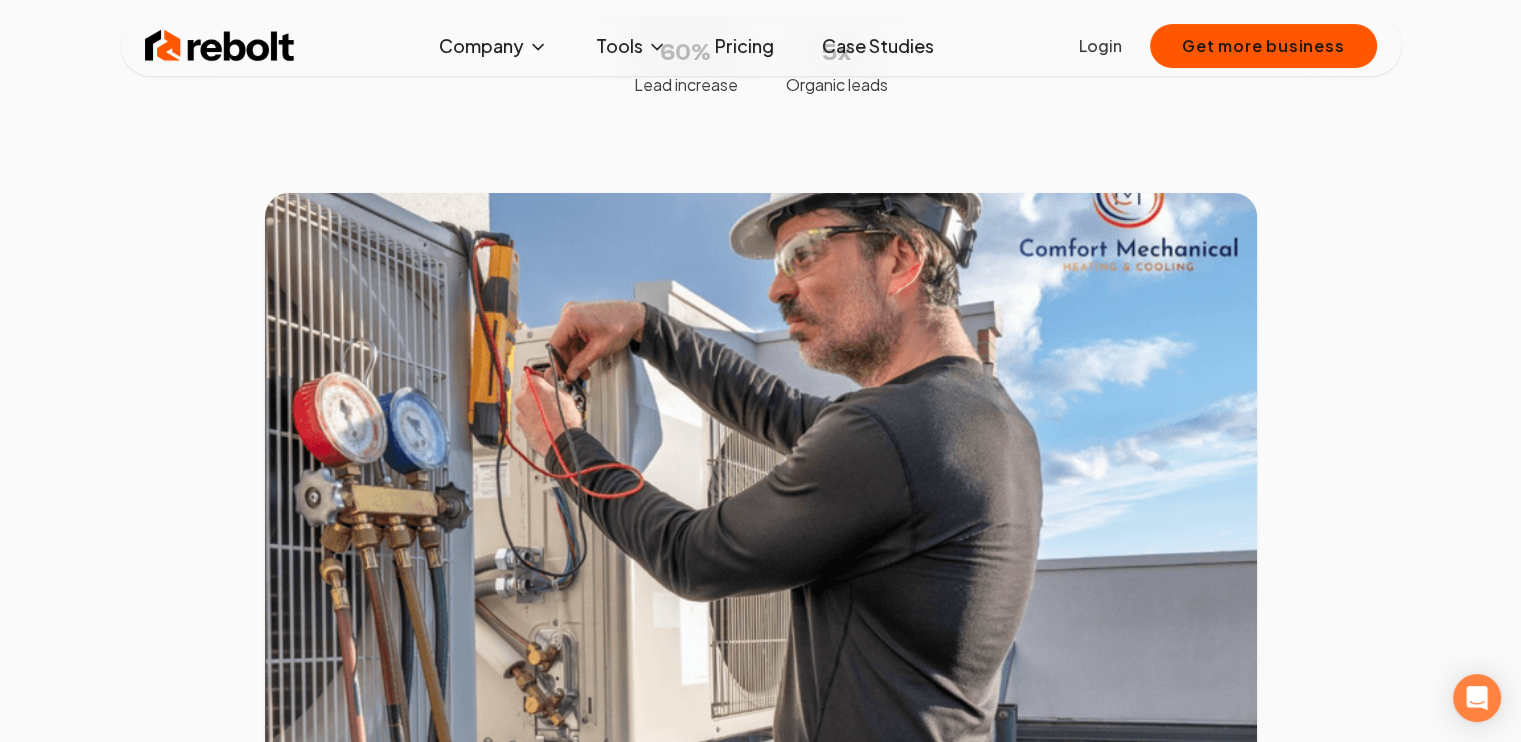 scroll, scrollTop: 600, scrollLeft: 0, axis: vertical 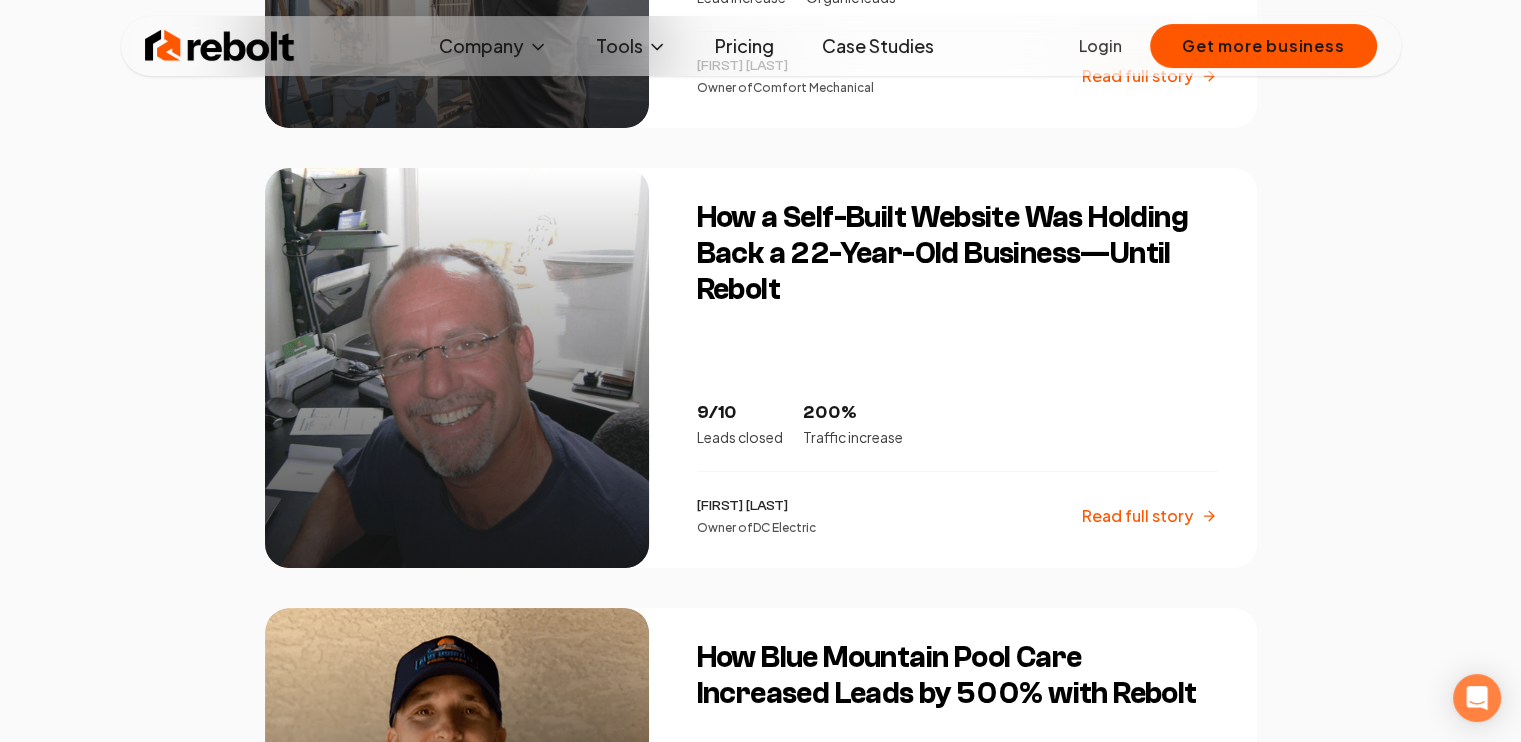 click on "How a Self-Built Website Was Holding Back a 22-Year-Old Business—Until Rebolt" at bounding box center [957, 254] 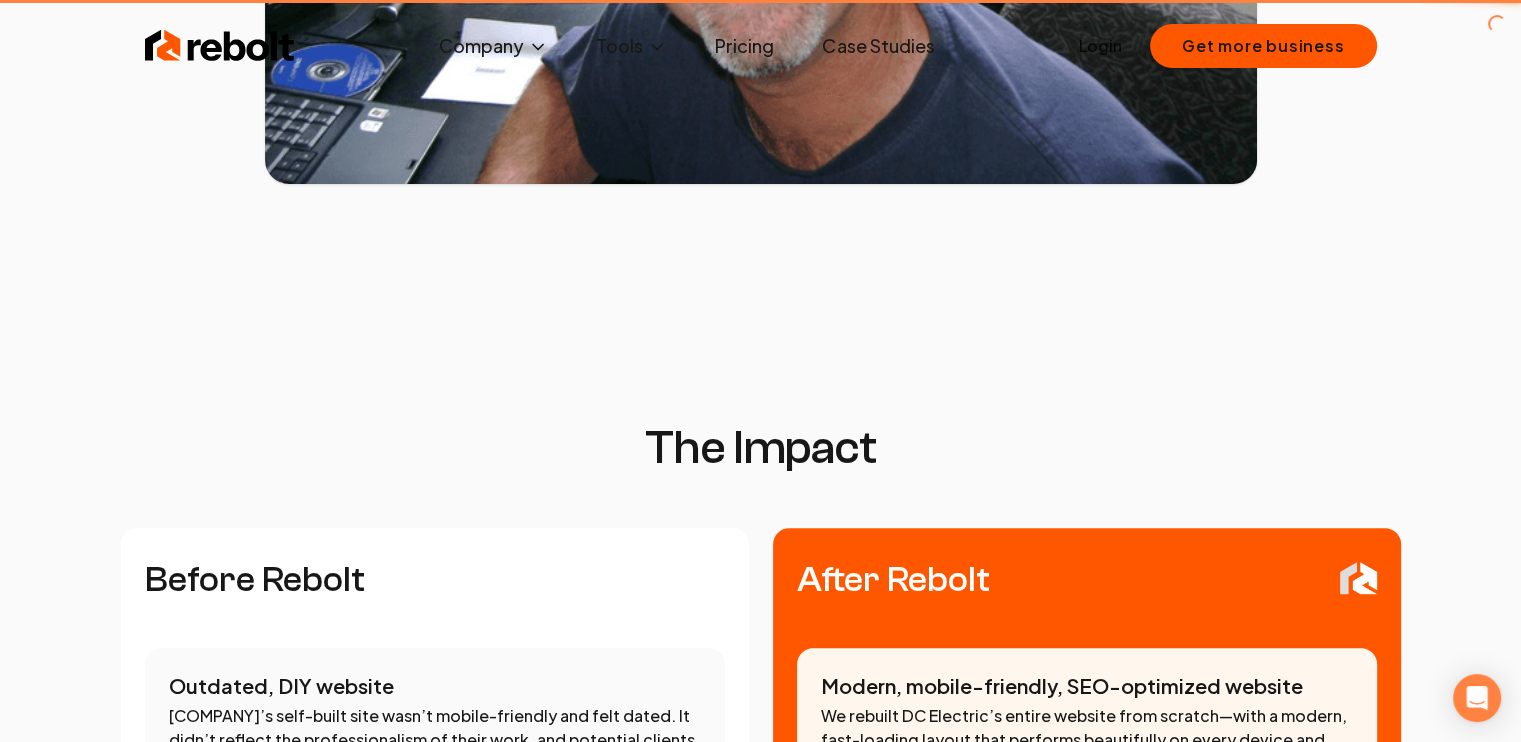scroll, scrollTop: 0, scrollLeft: 0, axis: both 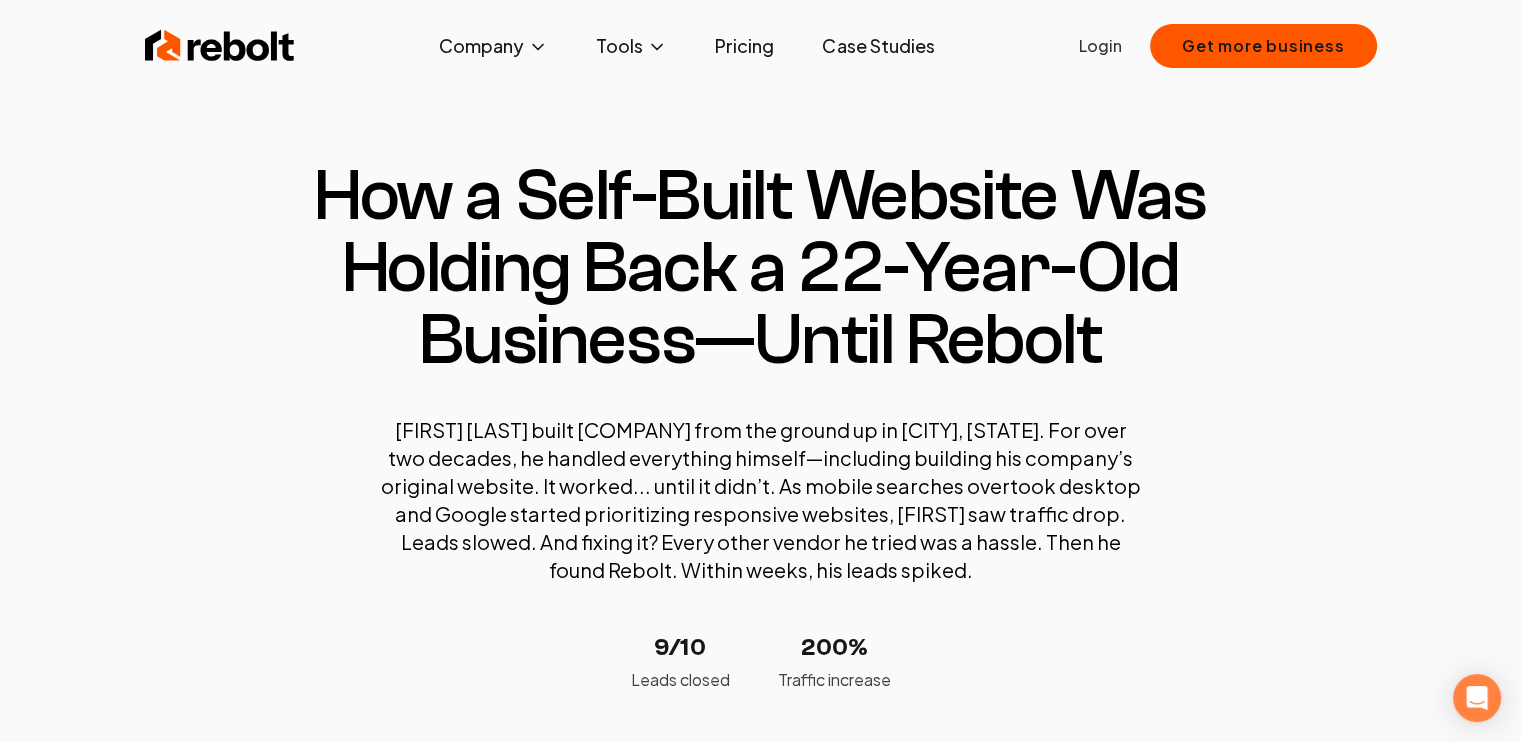 click on "Craig Etling built DC Electric from the ground up in Reno, NV. For over two decades, he handled everything himself—including building his company’s original website. It worked... until it didn’t.  As mobile searches overtook desktop and Google started prioritizing responsive websites, Craig saw traffic drop. Leads slowed. And fixing it? Every other vendor he tried was a hassle.  Then he found Rebolt. Within weeks, his leads spiked." at bounding box center [761, 500] 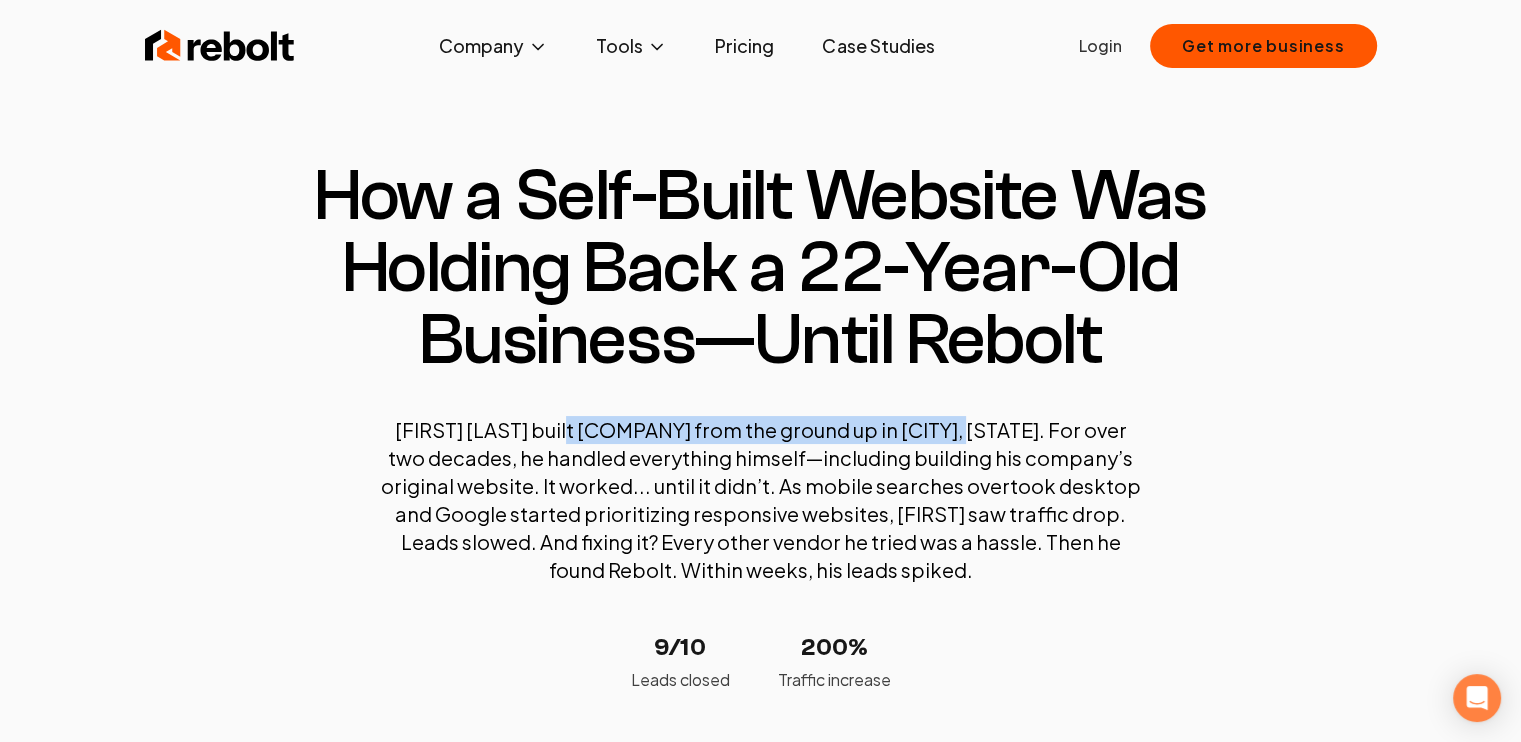 drag, startPoint x: 580, startPoint y: 430, endPoint x: 961, endPoint y: 442, distance: 381.18893 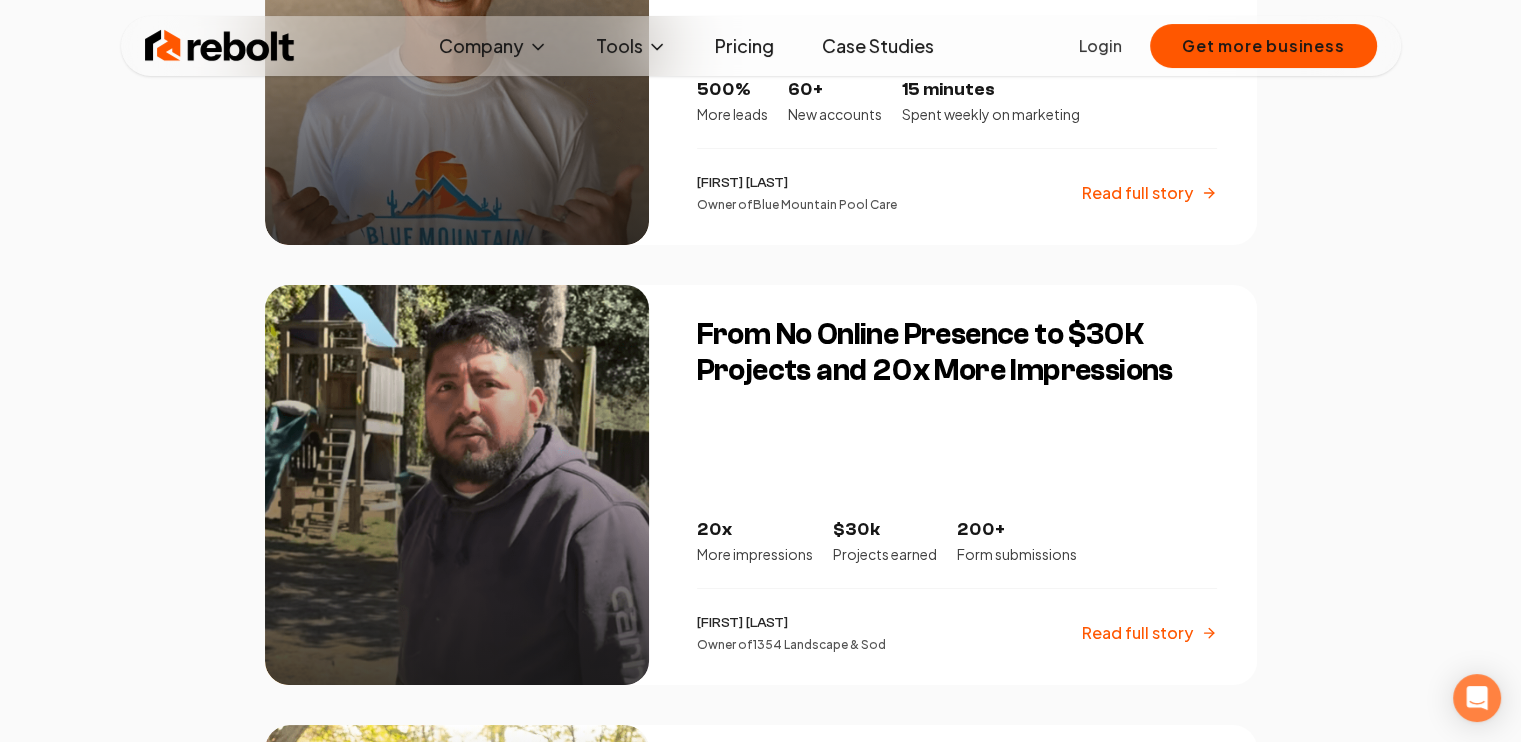scroll, scrollTop: 2001, scrollLeft: 0, axis: vertical 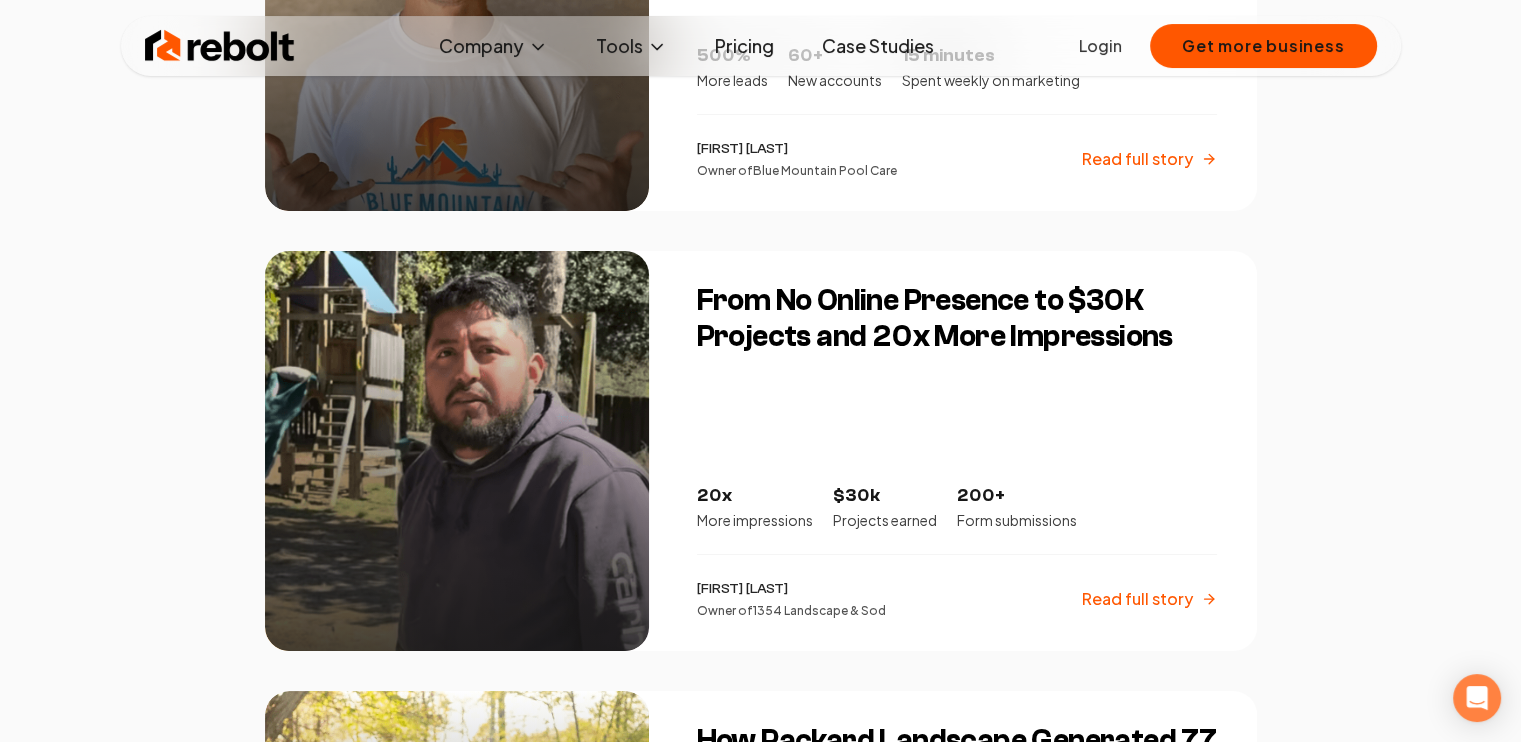 click on "From No Online Presence to $30K Projects and 20x More Impressions" at bounding box center [957, 319] 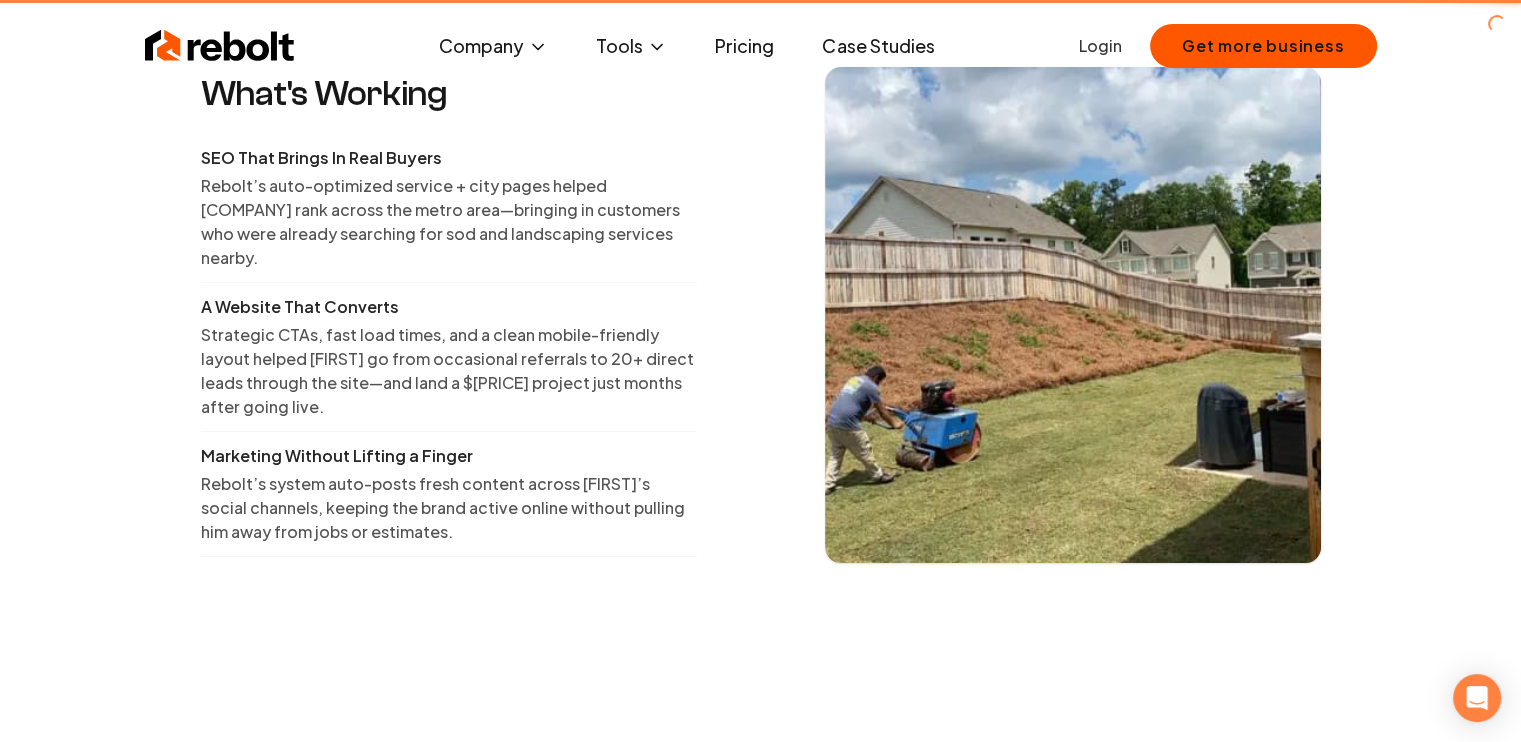 scroll, scrollTop: 0, scrollLeft: 0, axis: both 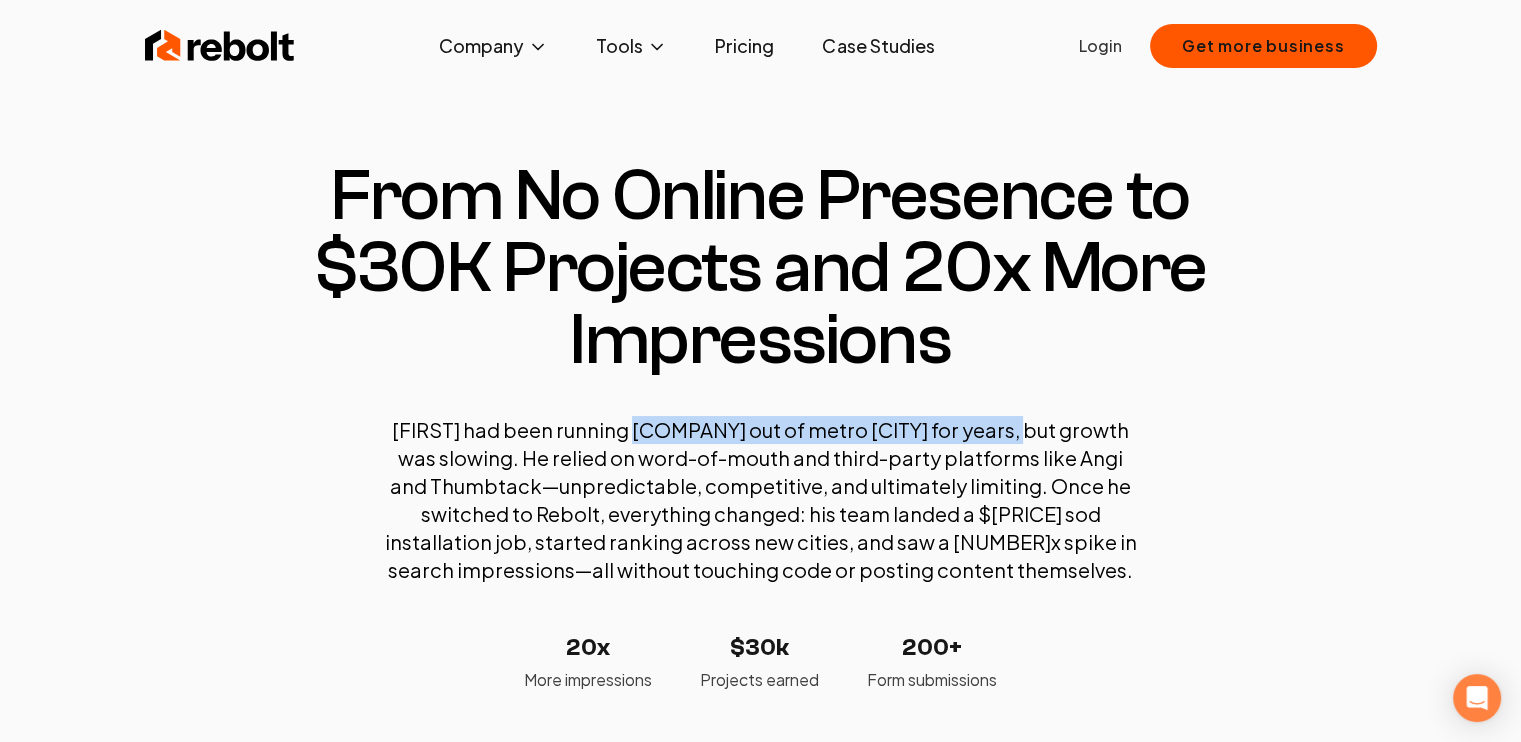 drag, startPoint x: 636, startPoint y: 426, endPoint x: 1040, endPoint y: 437, distance: 404.14972 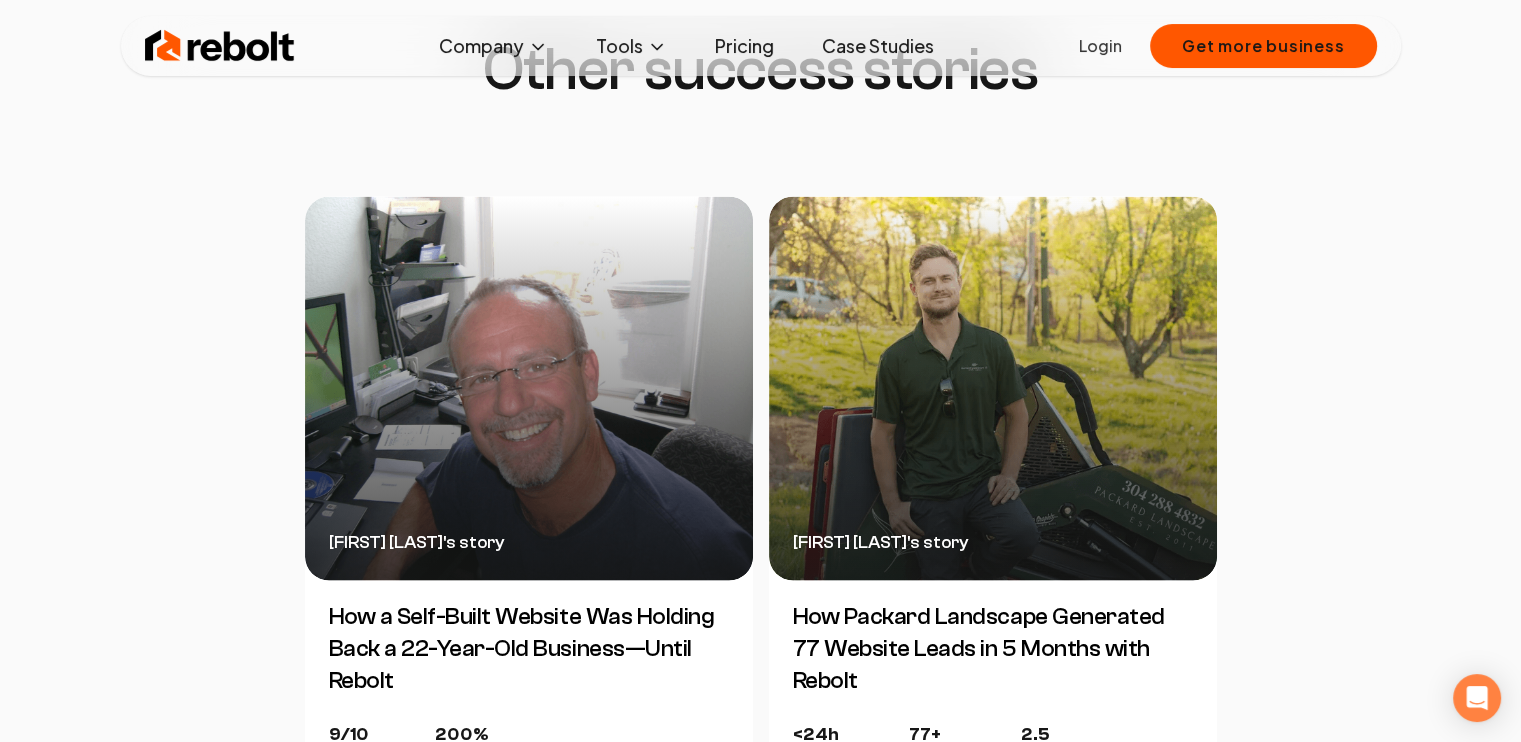 scroll, scrollTop: 3800, scrollLeft: 0, axis: vertical 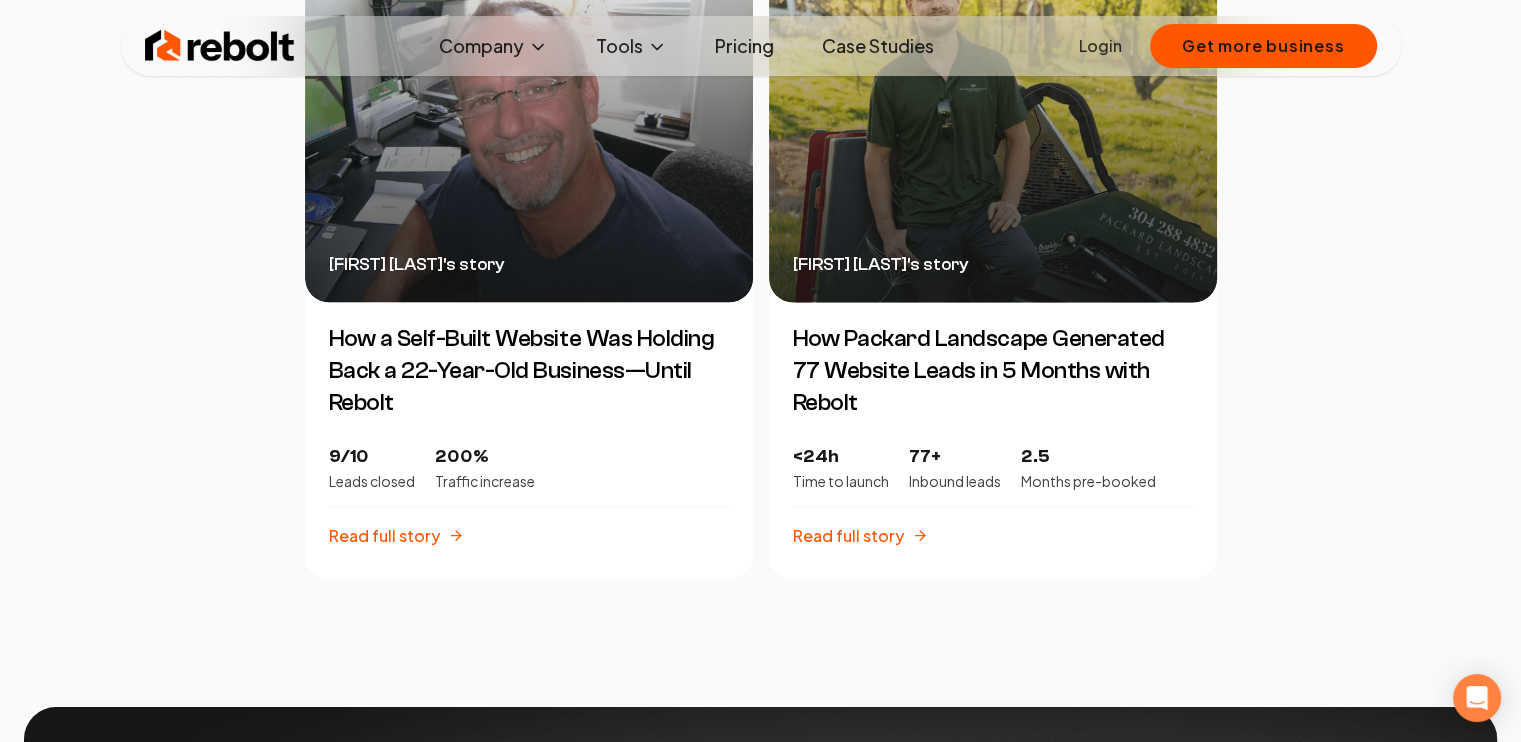 click on "How Packard Landscape Generated 77 Website Leads in 5 Months with Rebolt" at bounding box center (993, 370) 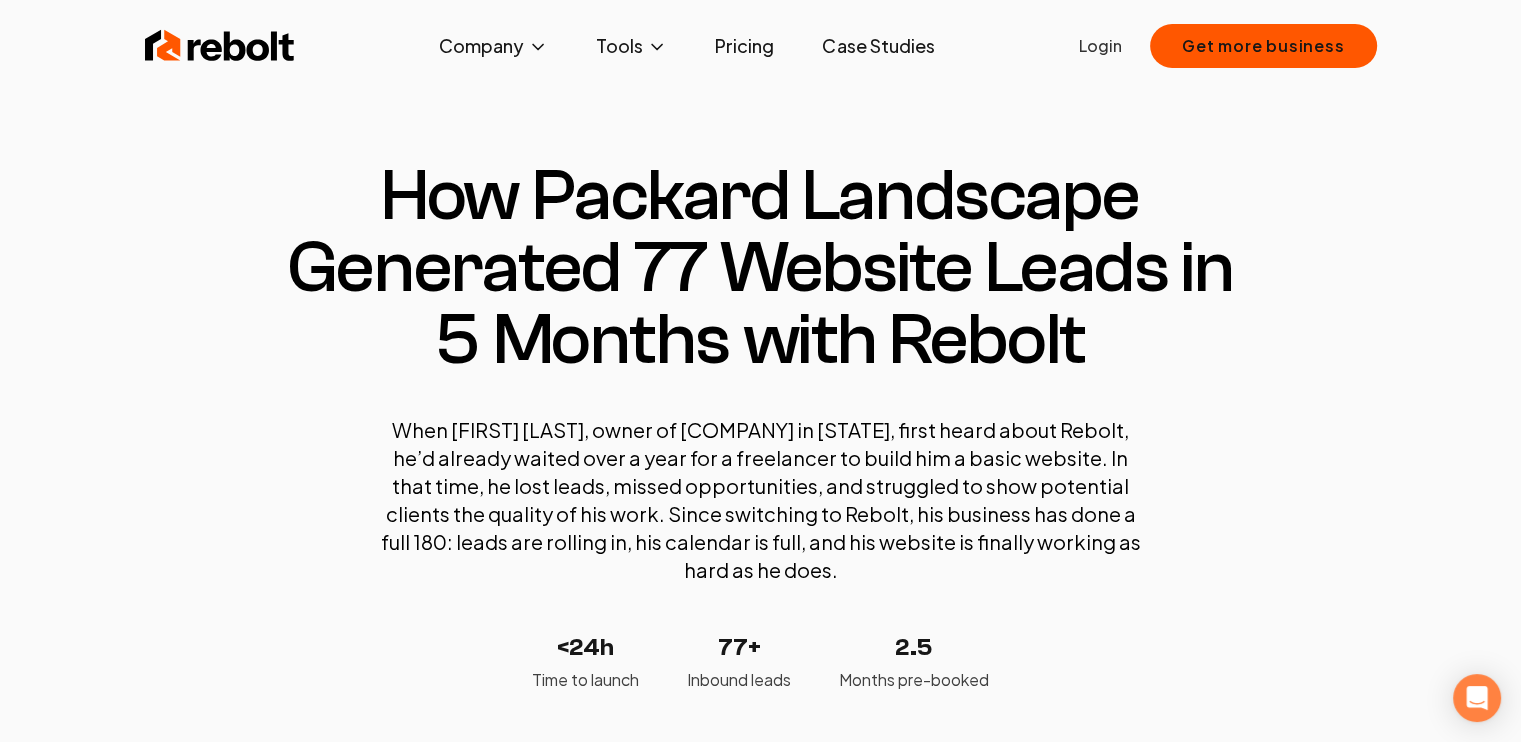 click on "When Austin Packard, owner of Packard Landscape in West Virginia, first heard about Rebolt, he’d already waited over a year for a freelancer to build him a basic website. In that time, he lost leads, missed opportunities, and struggled to show potential clients the quality of his work.  Since switching to Rebolt, his business has done a full 180: leads are rolling in, his calendar is full, and his website is finally working as hard as he does." at bounding box center [761, 500] 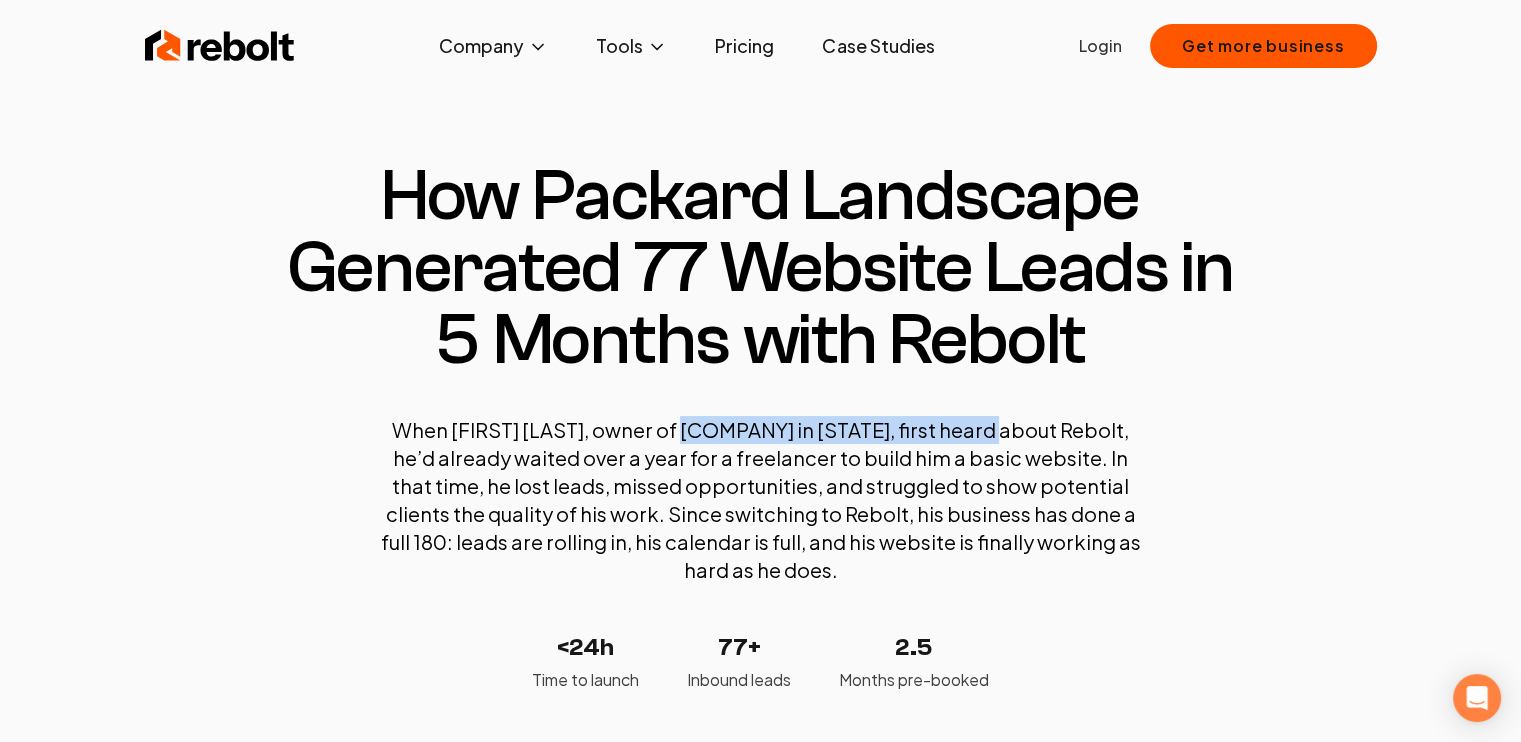 drag, startPoint x: 689, startPoint y: 432, endPoint x: 999, endPoint y: 440, distance: 310.1032 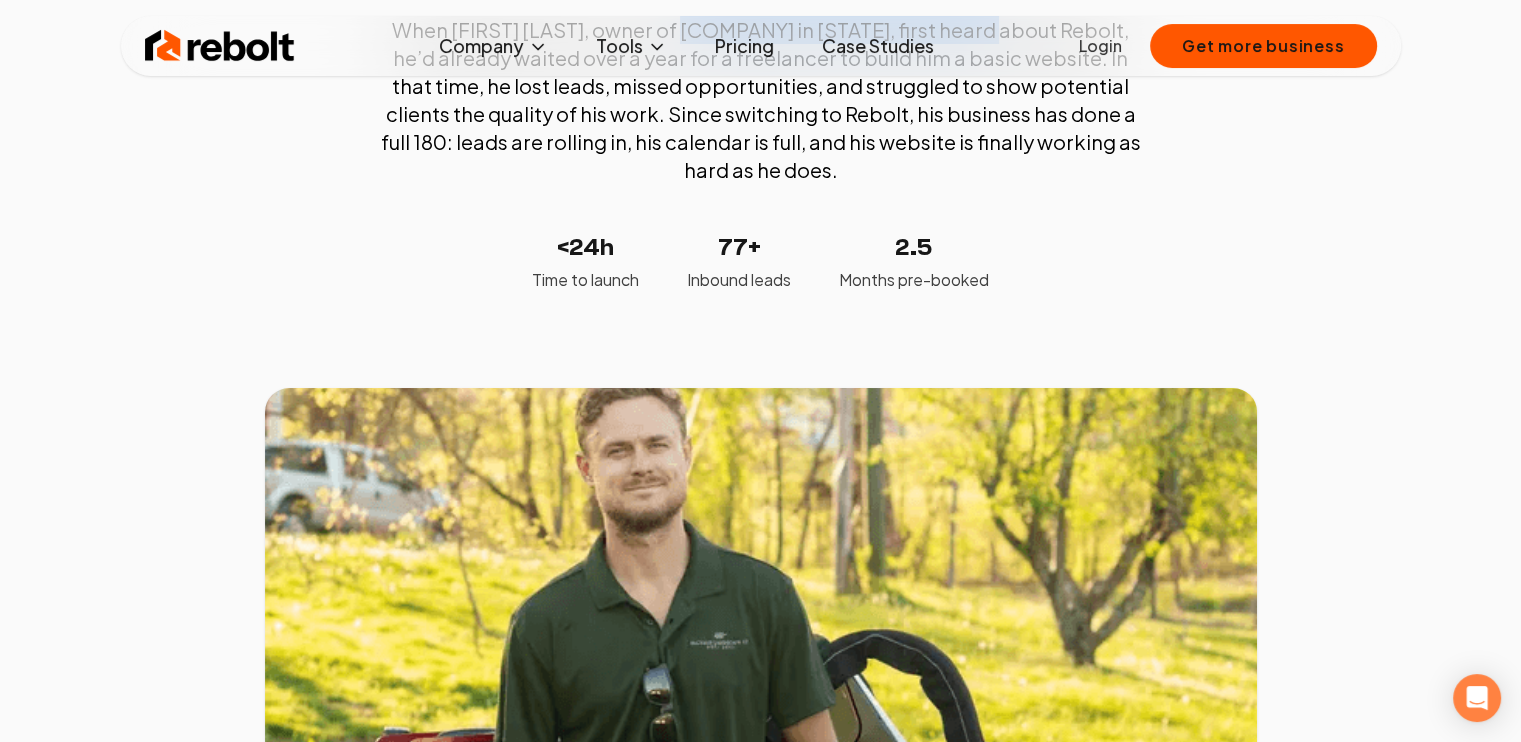 scroll, scrollTop: 0, scrollLeft: 0, axis: both 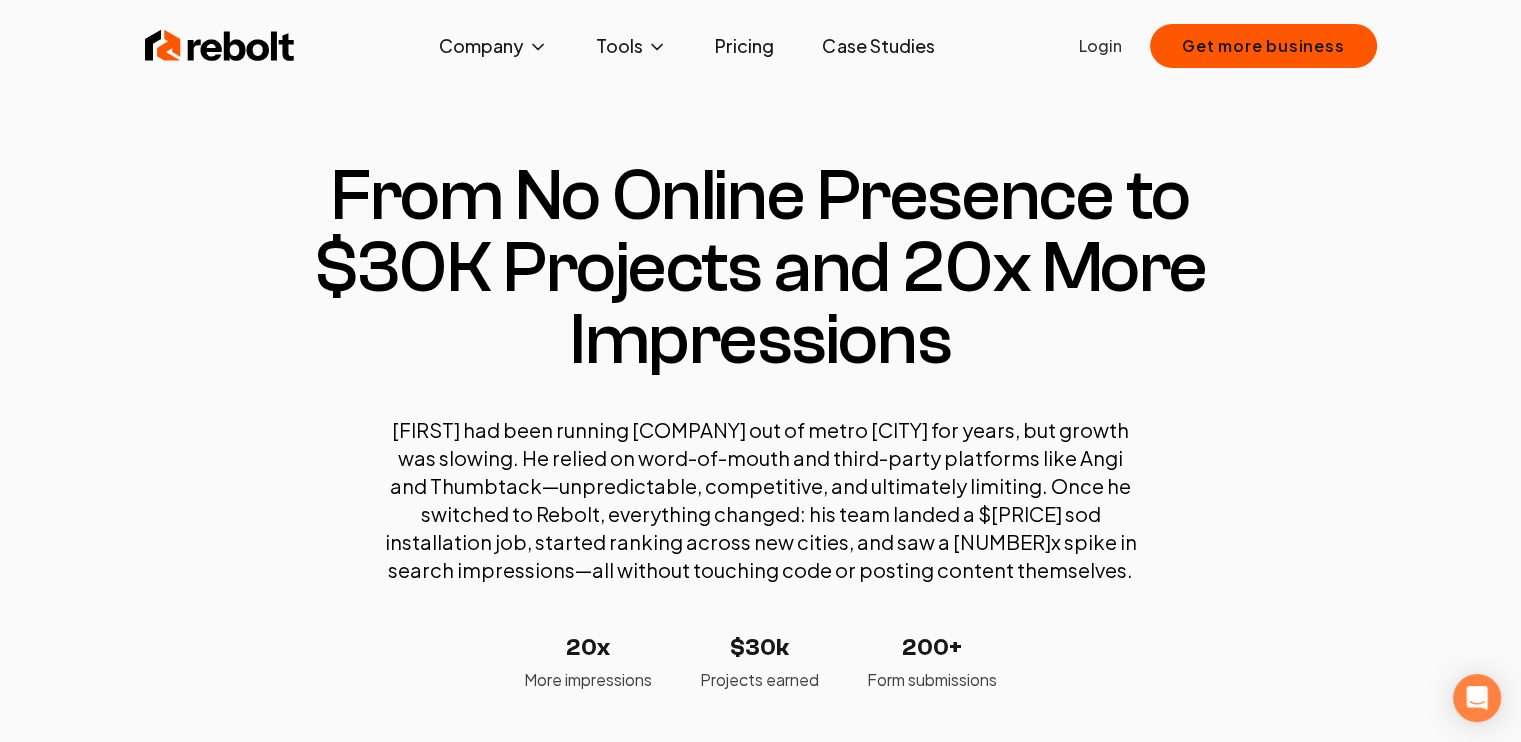 click on "Case Studies" at bounding box center (878, 46) 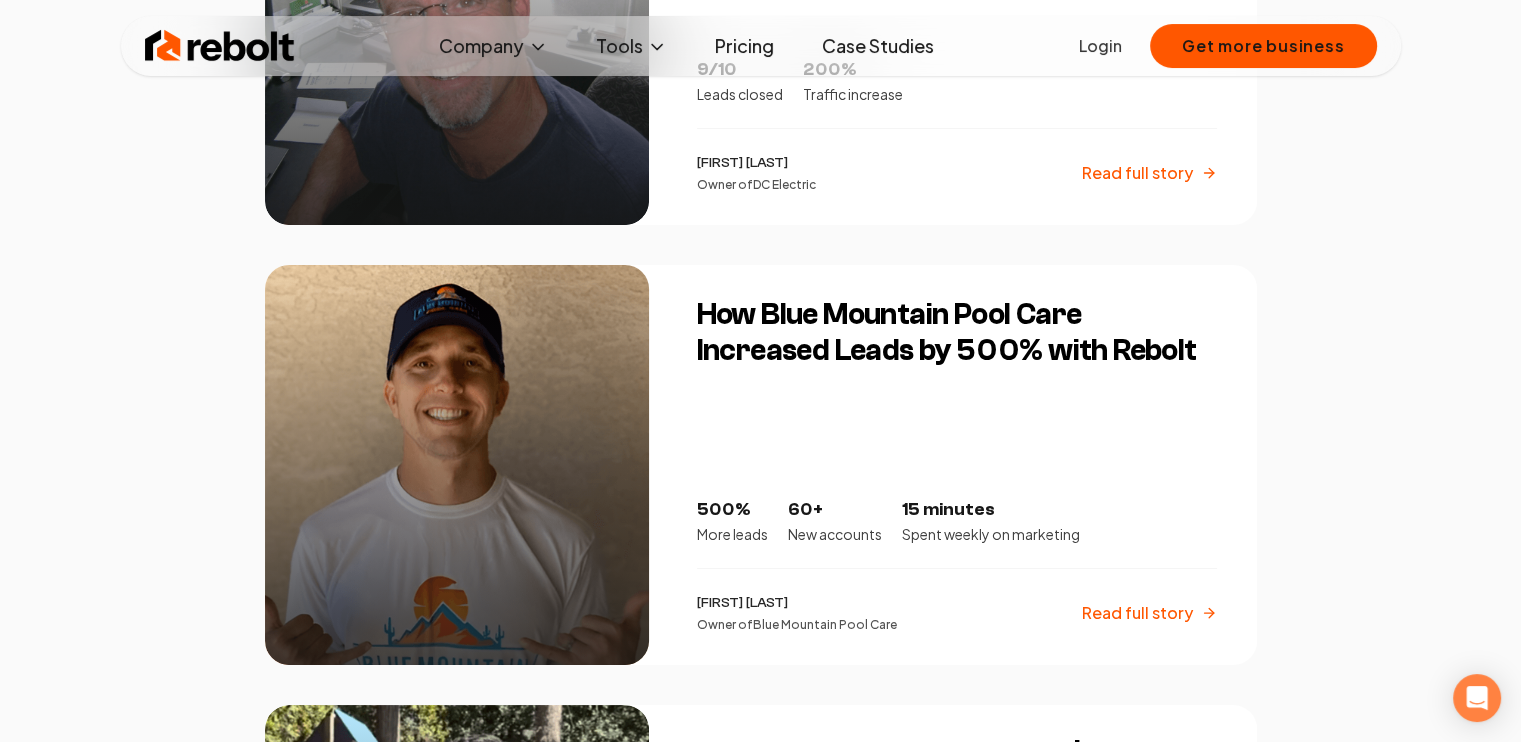 scroll, scrollTop: 1500, scrollLeft: 0, axis: vertical 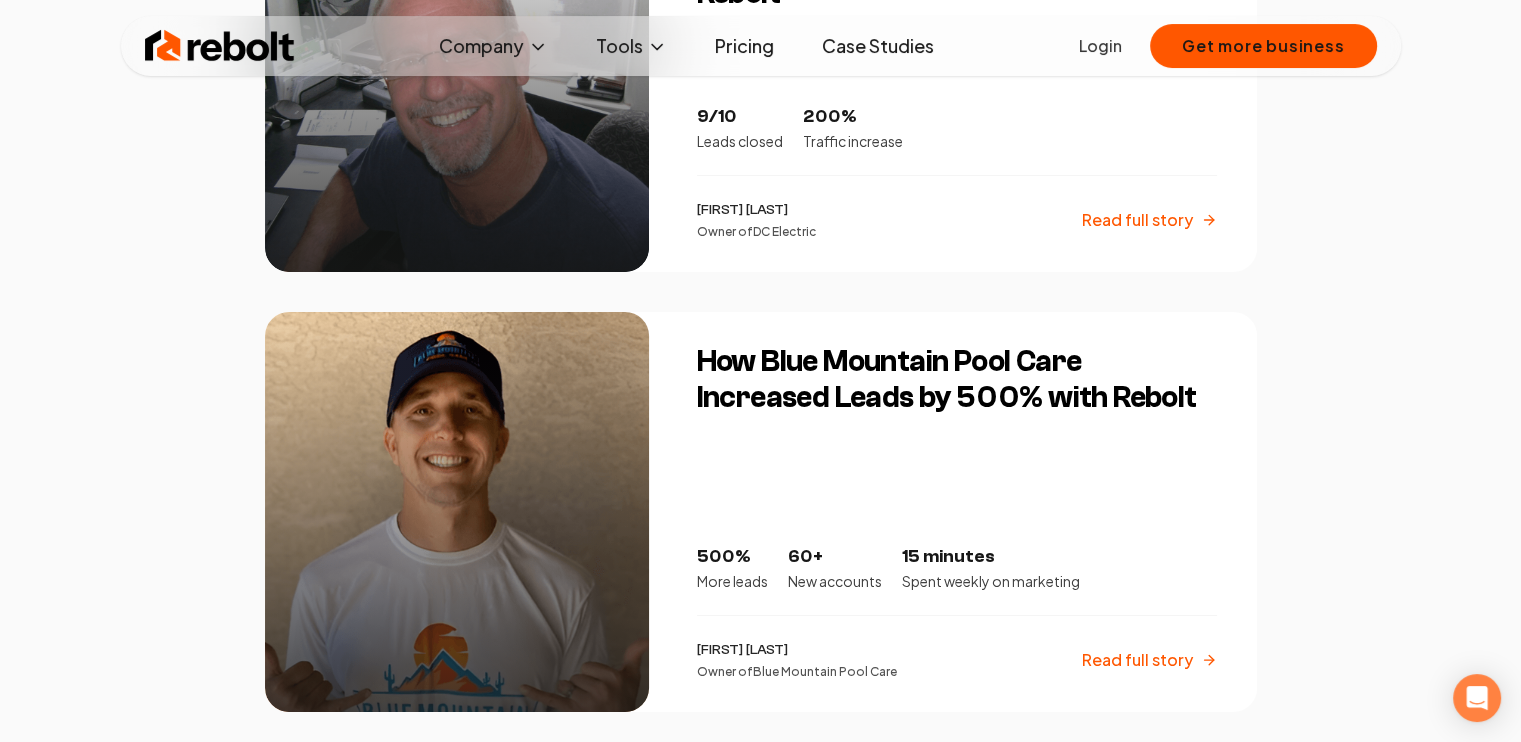 click on "How Blue Mountain Pool Care Increased Leads by 500% with Rebolt" at bounding box center [957, 380] 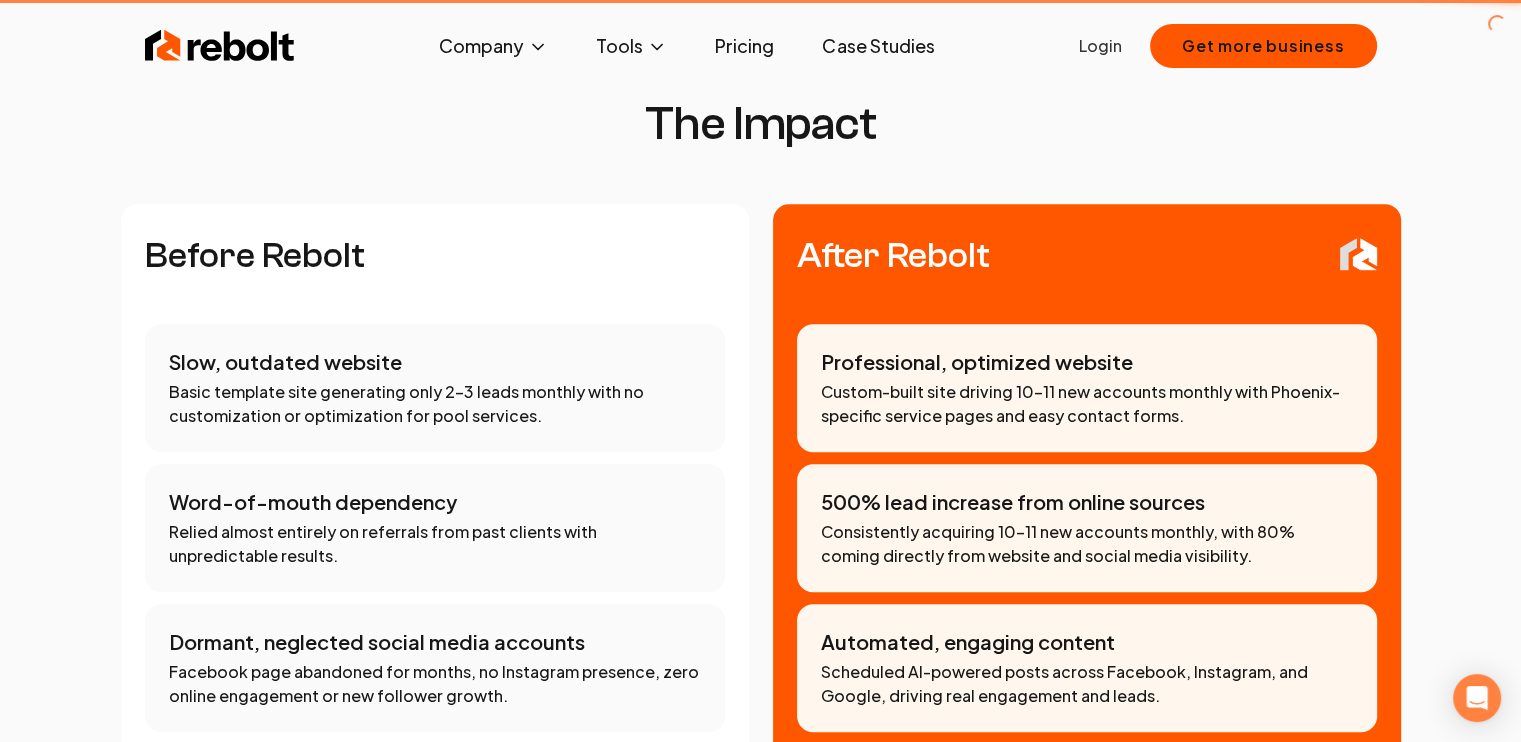 scroll, scrollTop: 0, scrollLeft: 0, axis: both 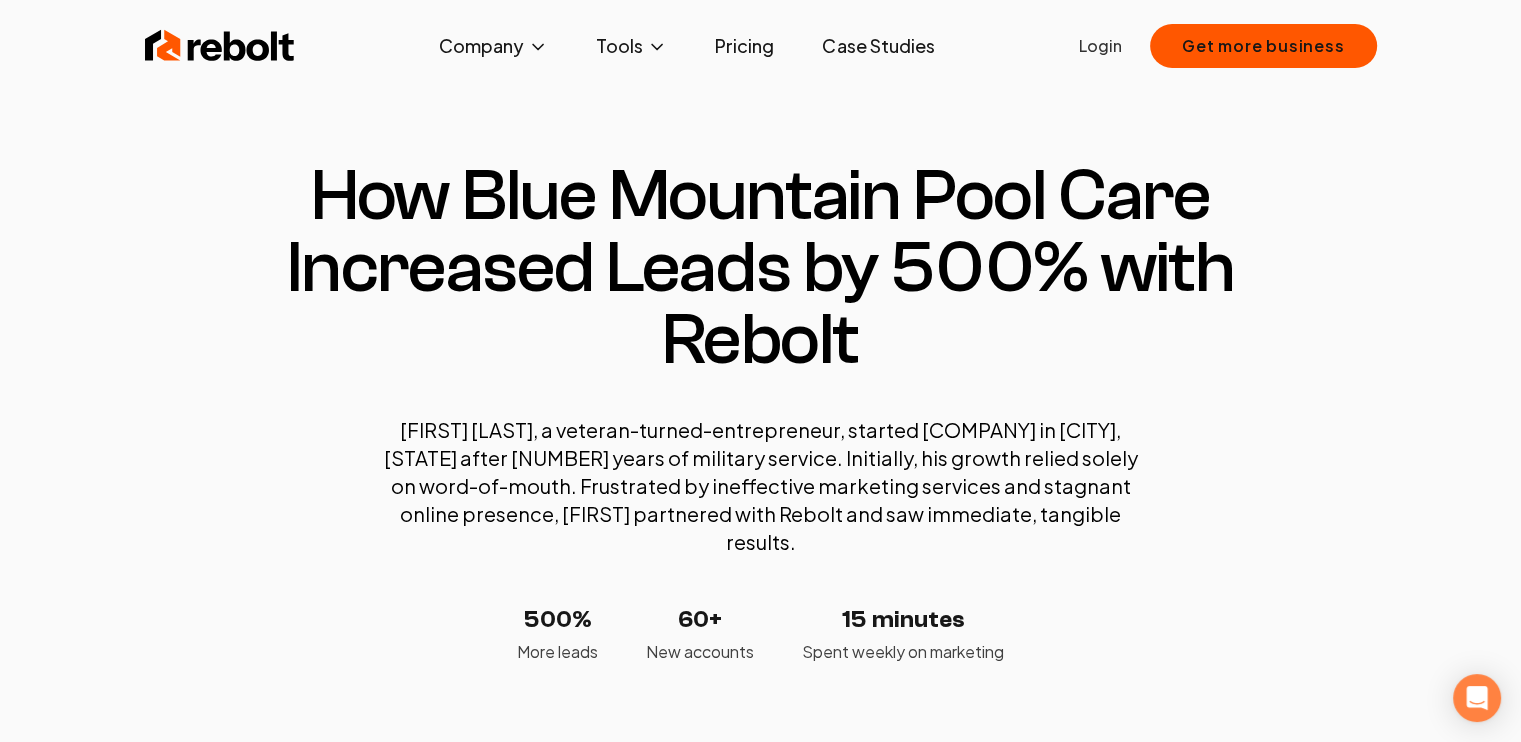 click on "How Blue Mountain Pool Care Increased Leads by 500% with Rebolt" at bounding box center [761, 268] 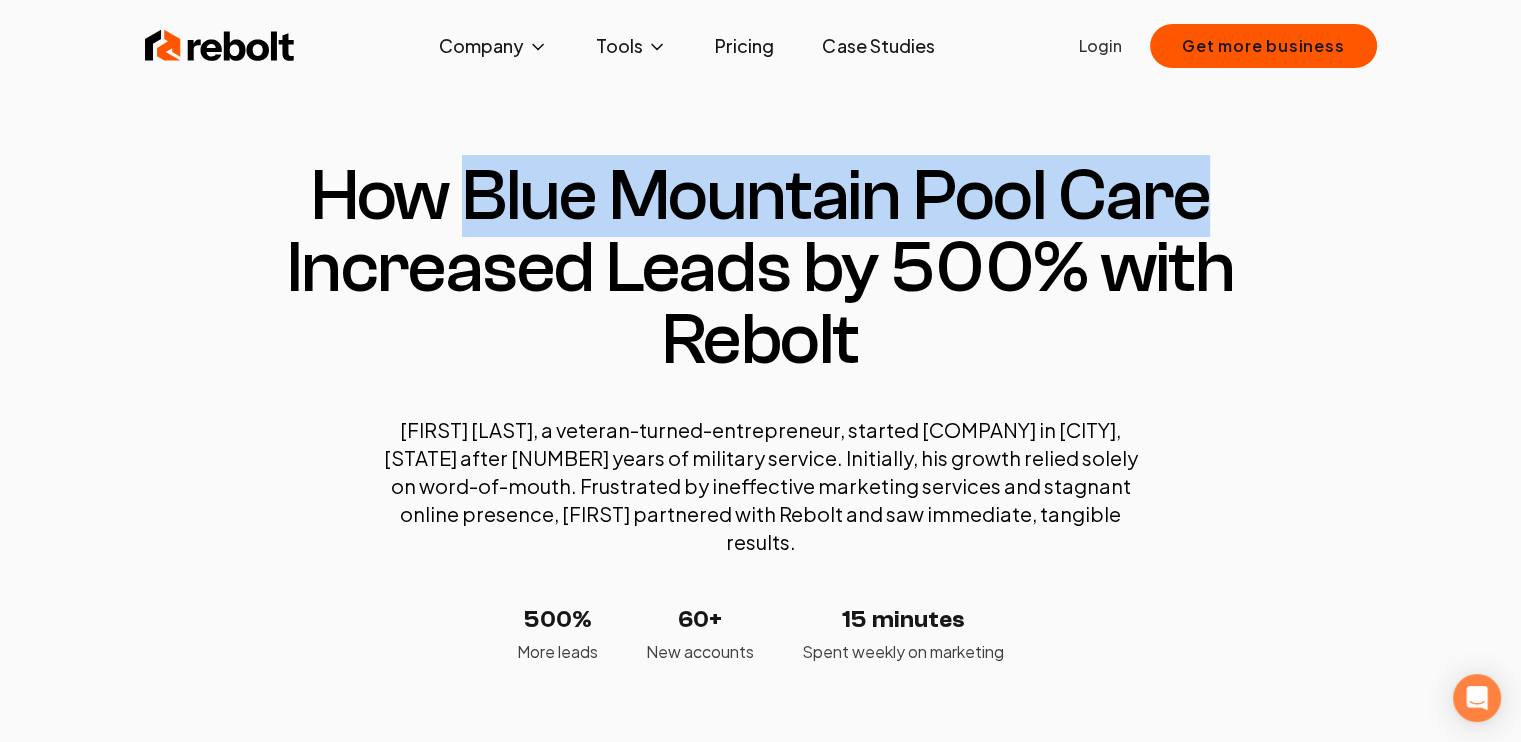 drag, startPoint x: 484, startPoint y: 196, endPoint x: 1212, endPoint y: 215, distance: 728.2479 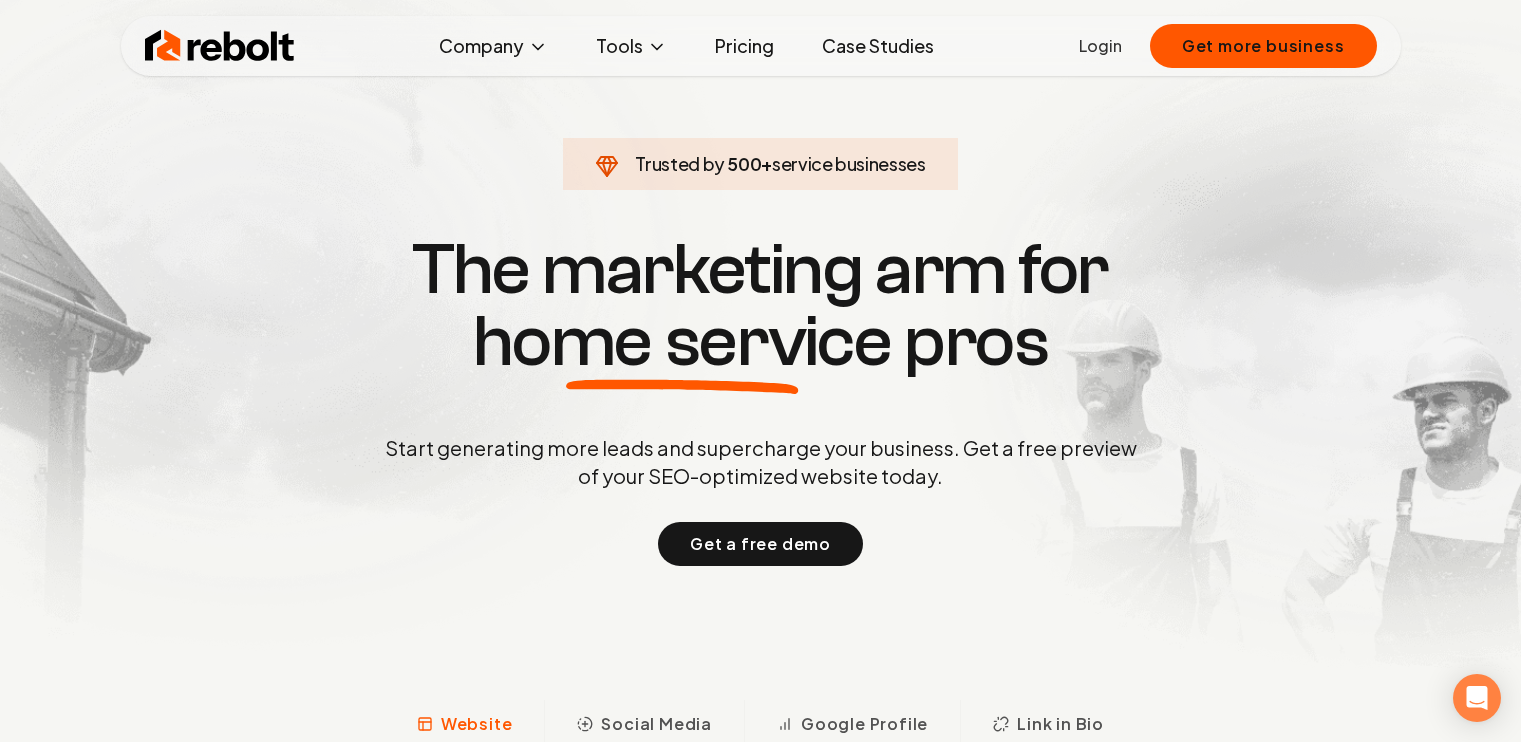scroll, scrollTop: 3200, scrollLeft: 0, axis: vertical 